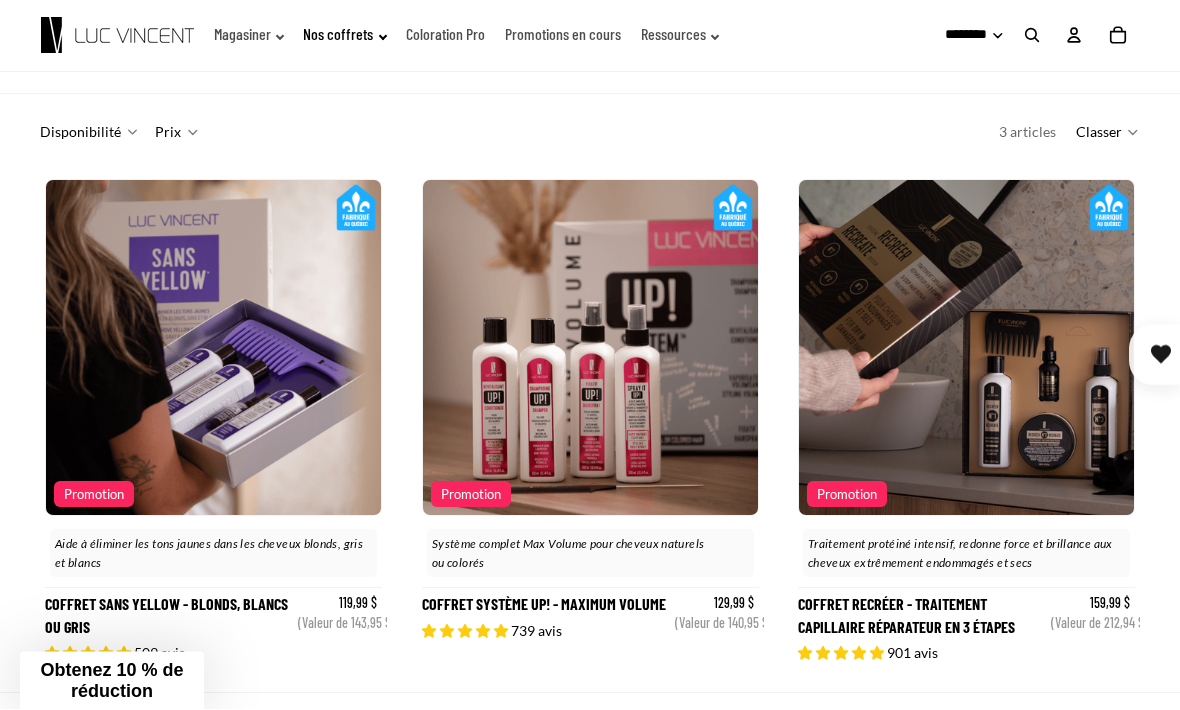 scroll, scrollTop: 153, scrollLeft: 0, axis: vertical 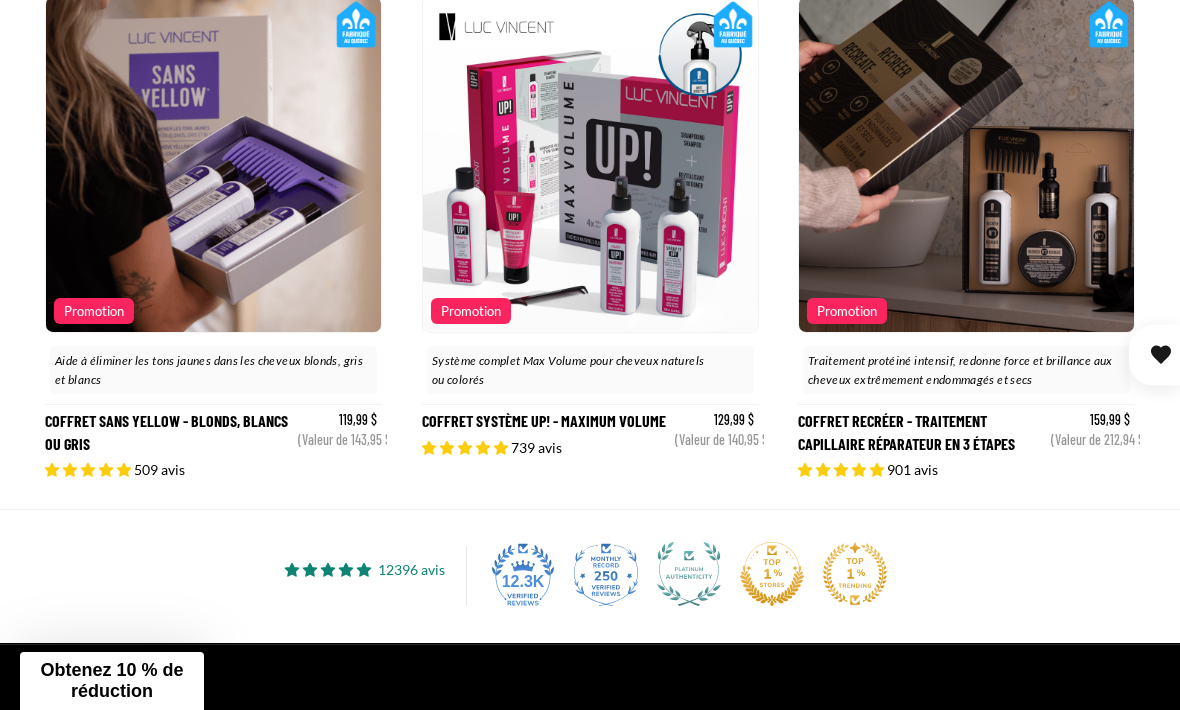 click on "Coffret Système Up! - Maximum Volume" at bounding box center (590, 238) 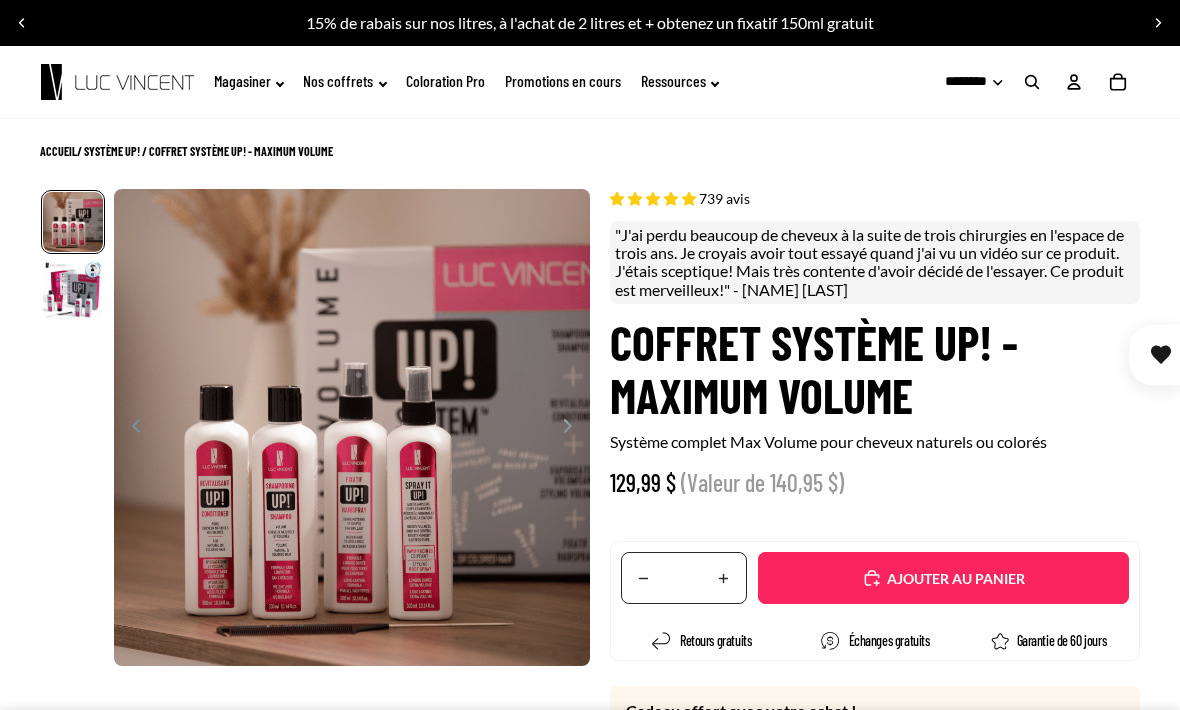 select on "**********" 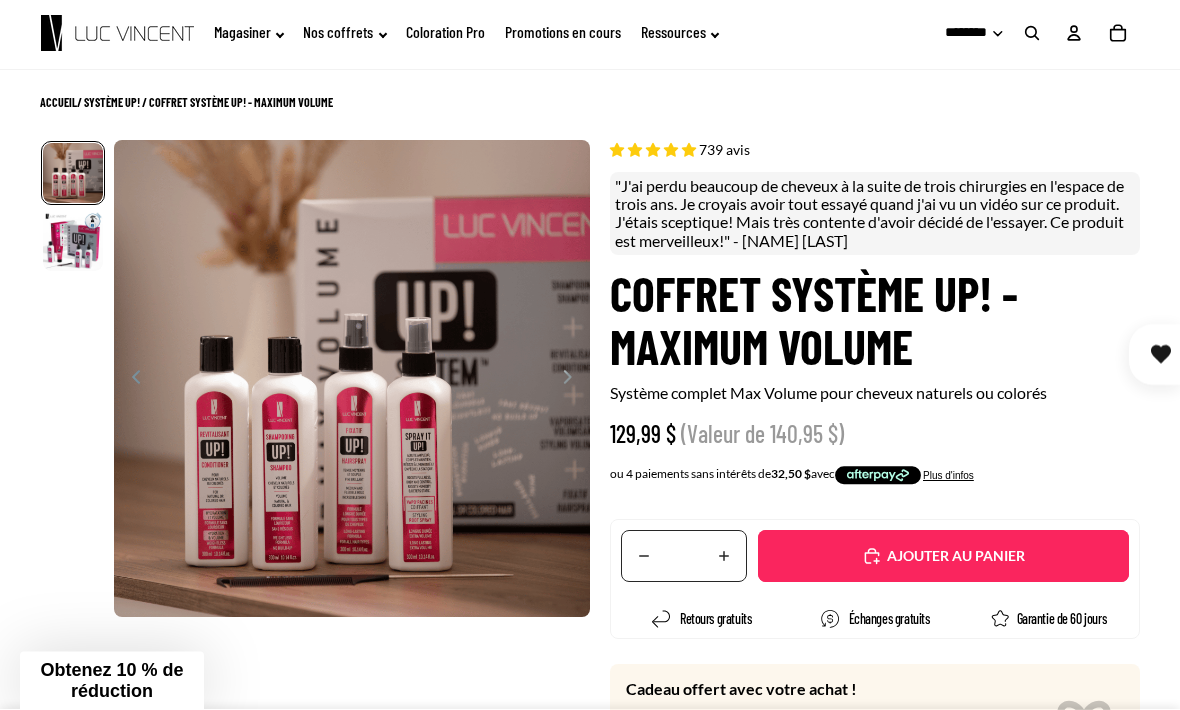 scroll, scrollTop: 49, scrollLeft: 0, axis: vertical 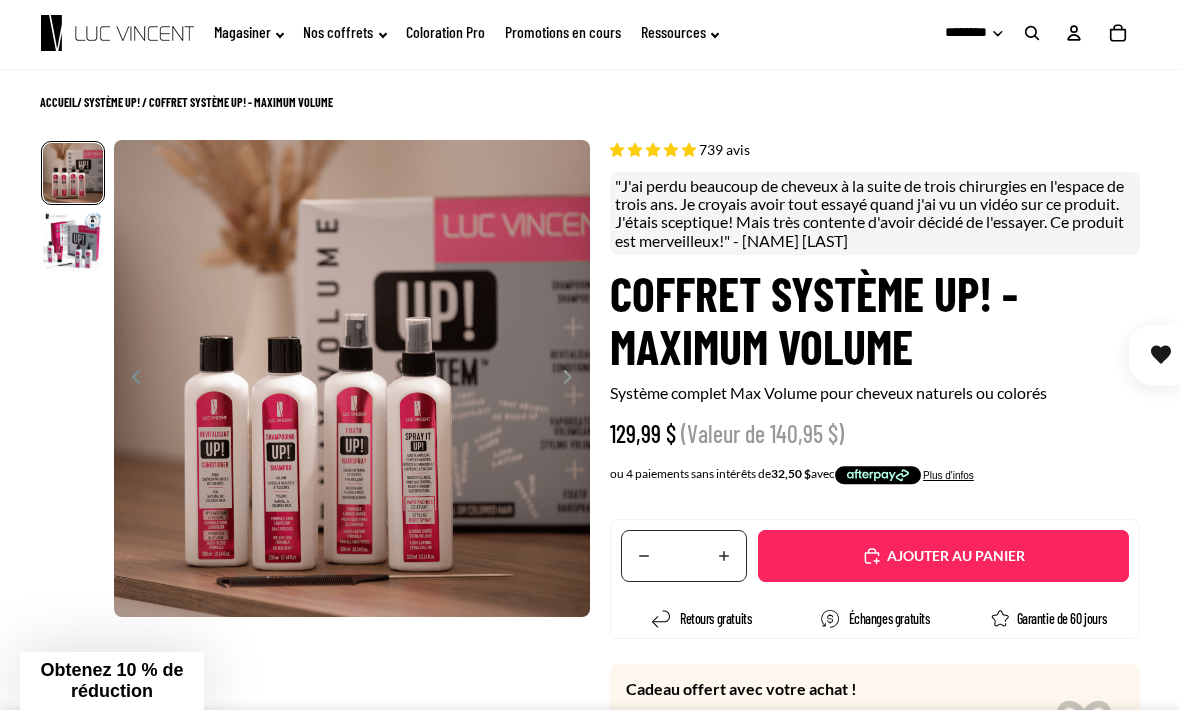 click 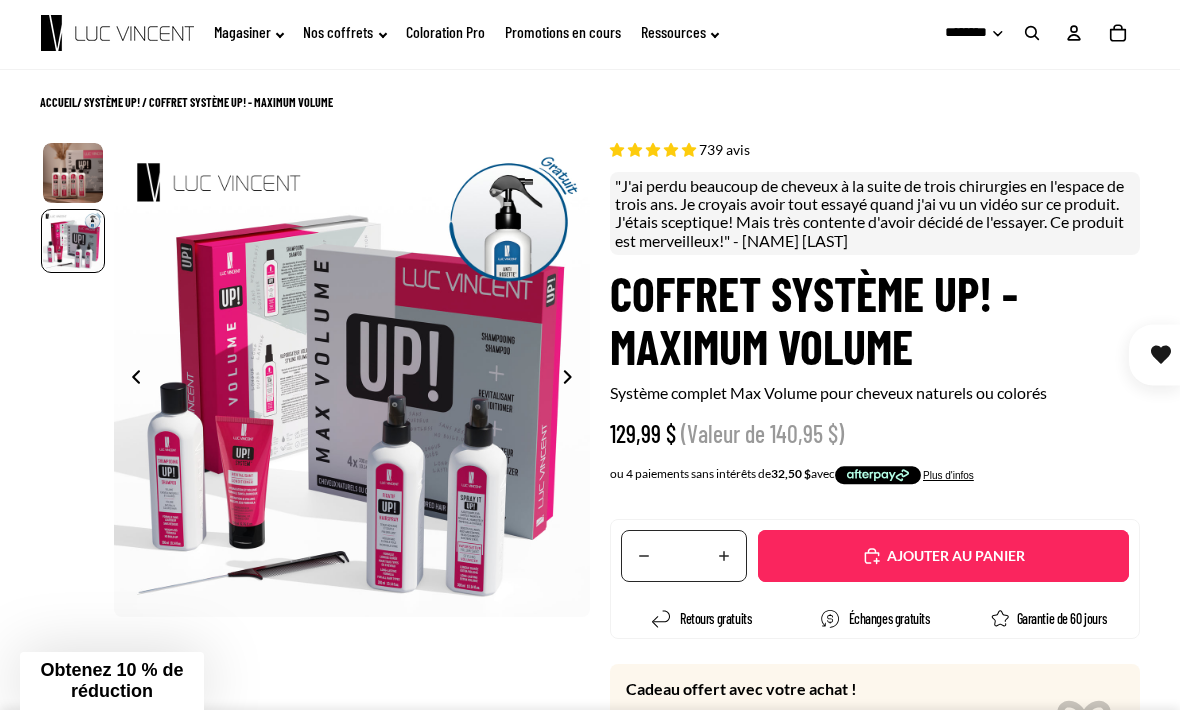 scroll, scrollTop: 0, scrollLeft: 477, axis: horizontal 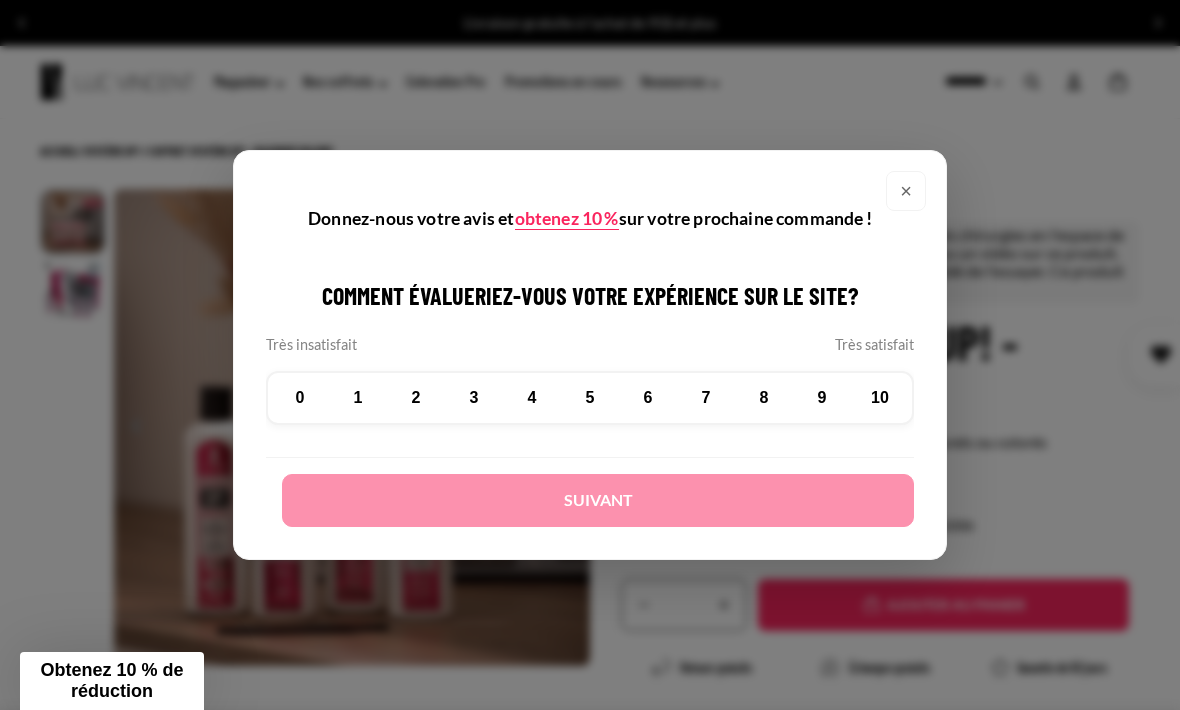 click on "×" at bounding box center [906, 191] 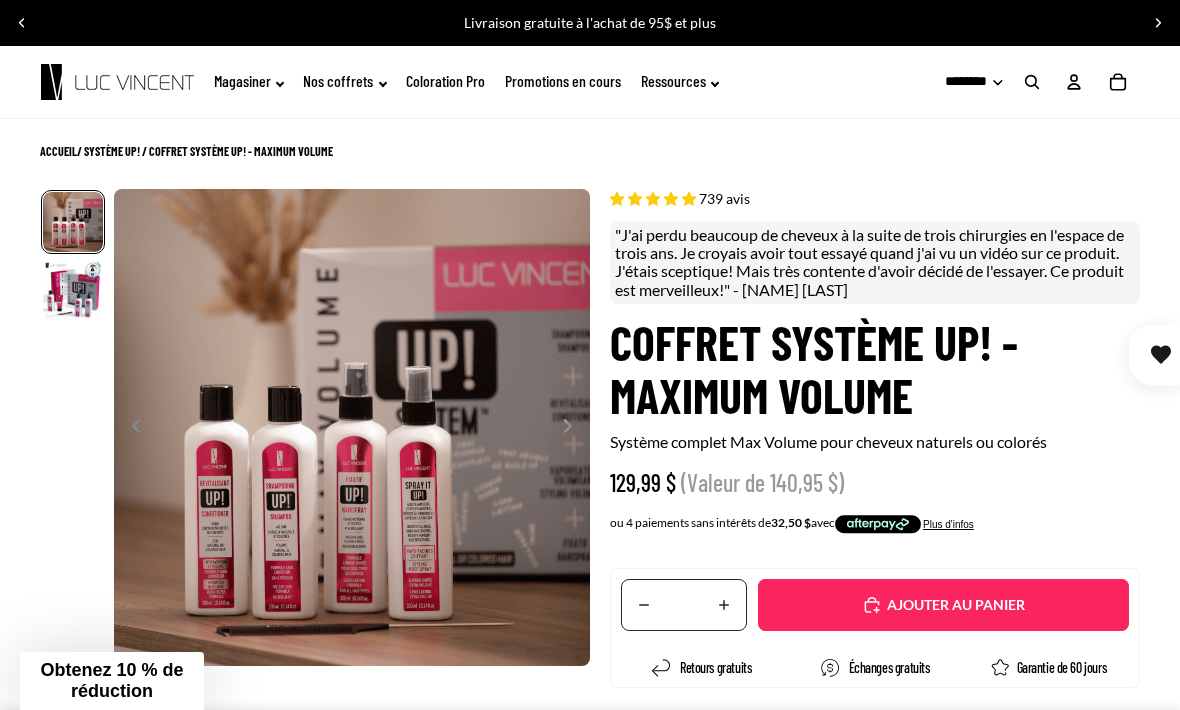 click on "Promotions en cours" 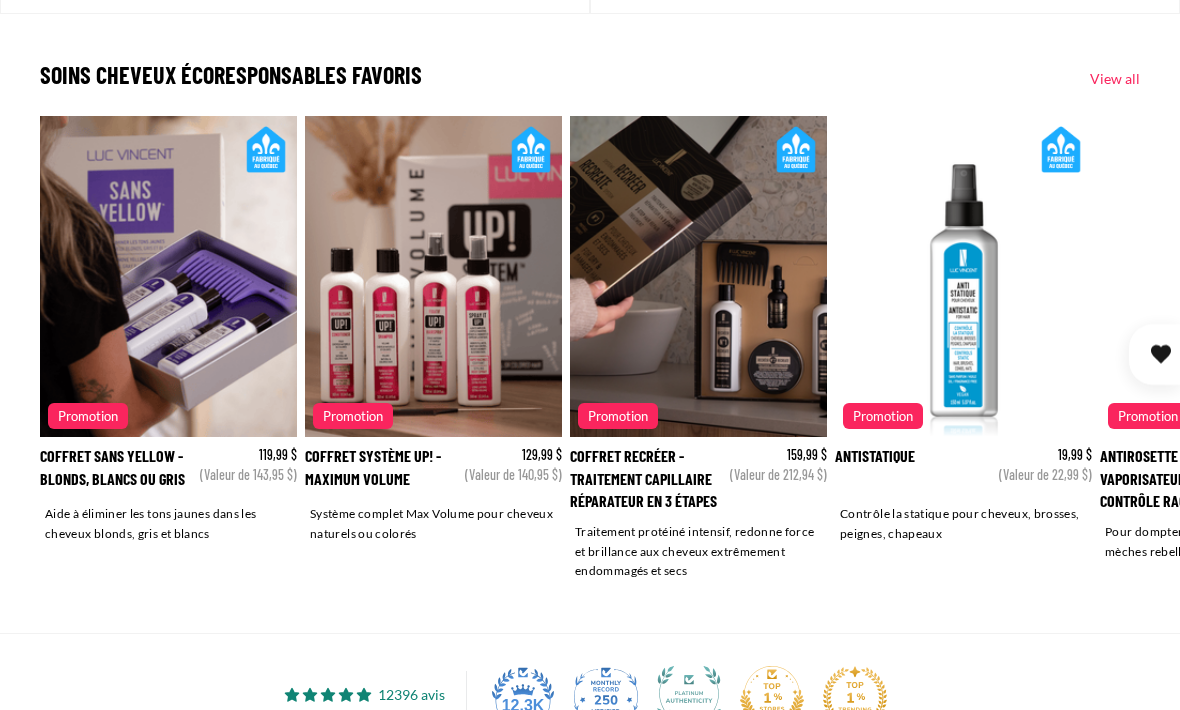 scroll, scrollTop: 2767, scrollLeft: 0, axis: vertical 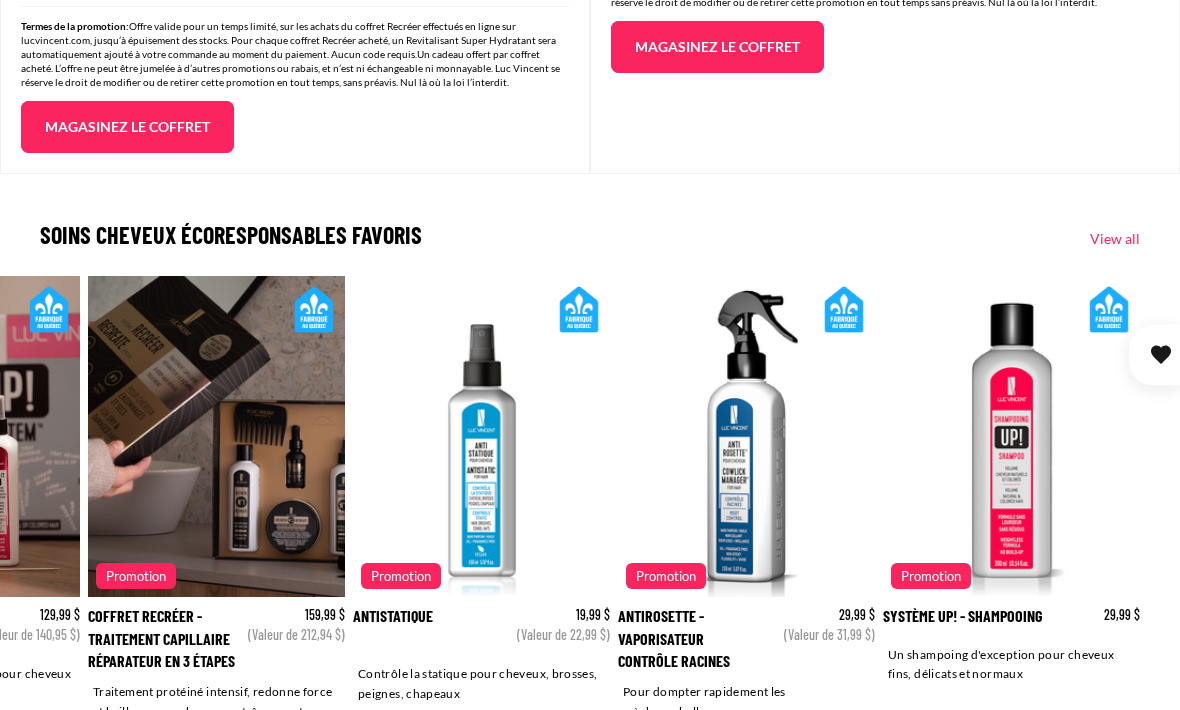 click on "Système UP! - Shampooing" at bounding box center [1011, 510] 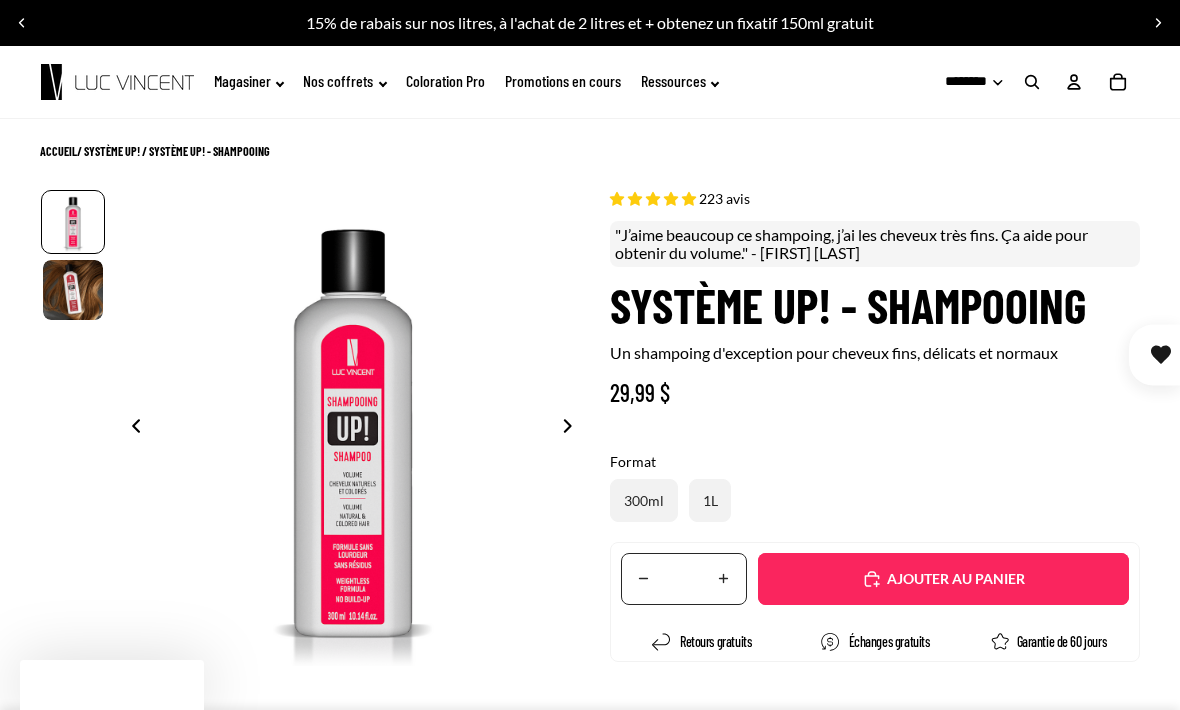 scroll, scrollTop: 0, scrollLeft: 0, axis: both 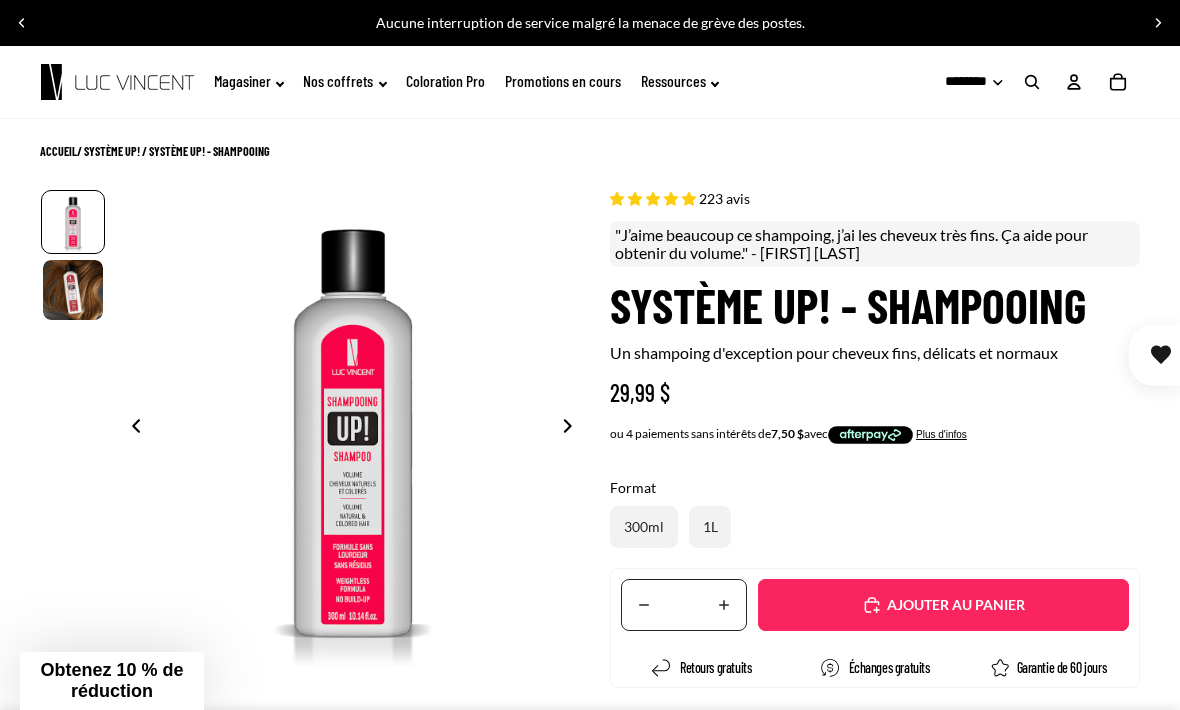 click 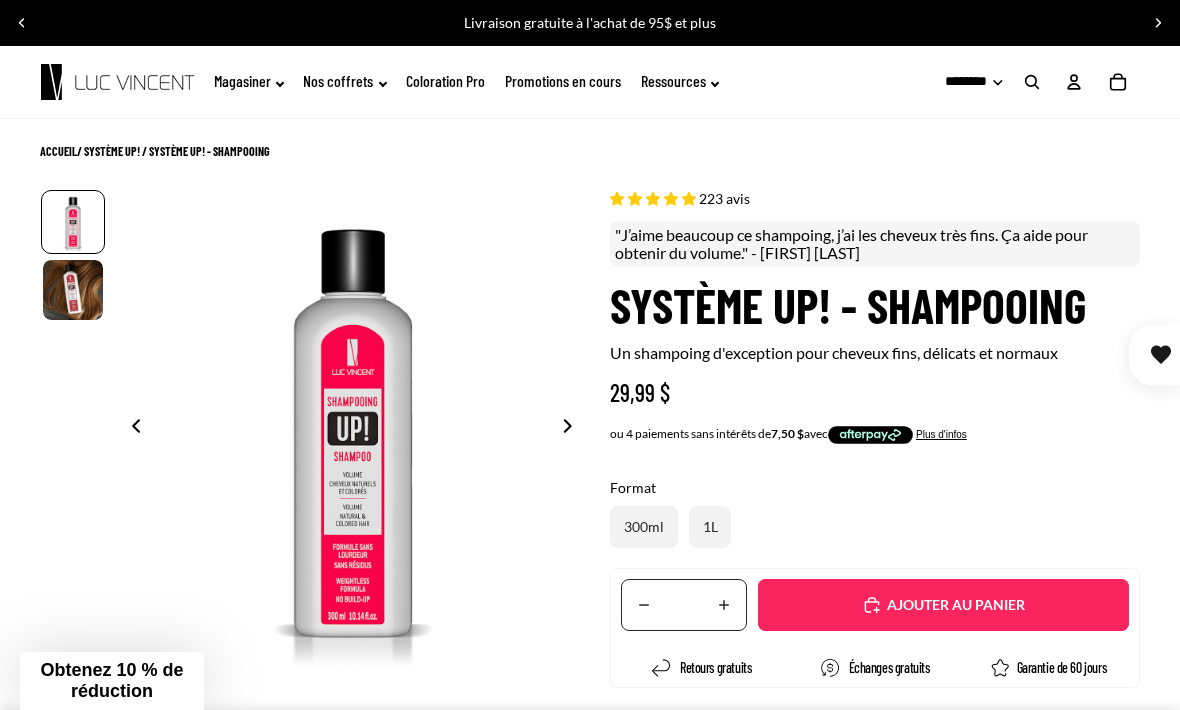 click 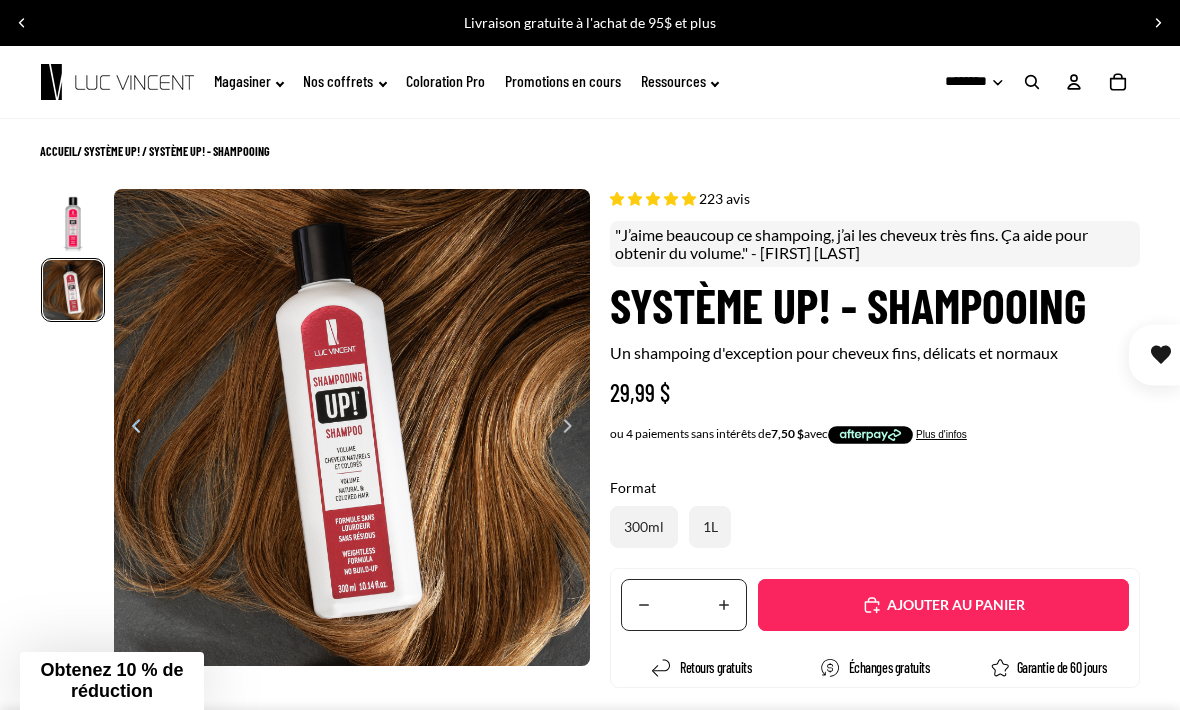 scroll, scrollTop: 0, scrollLeft: 477, axis: horizontal 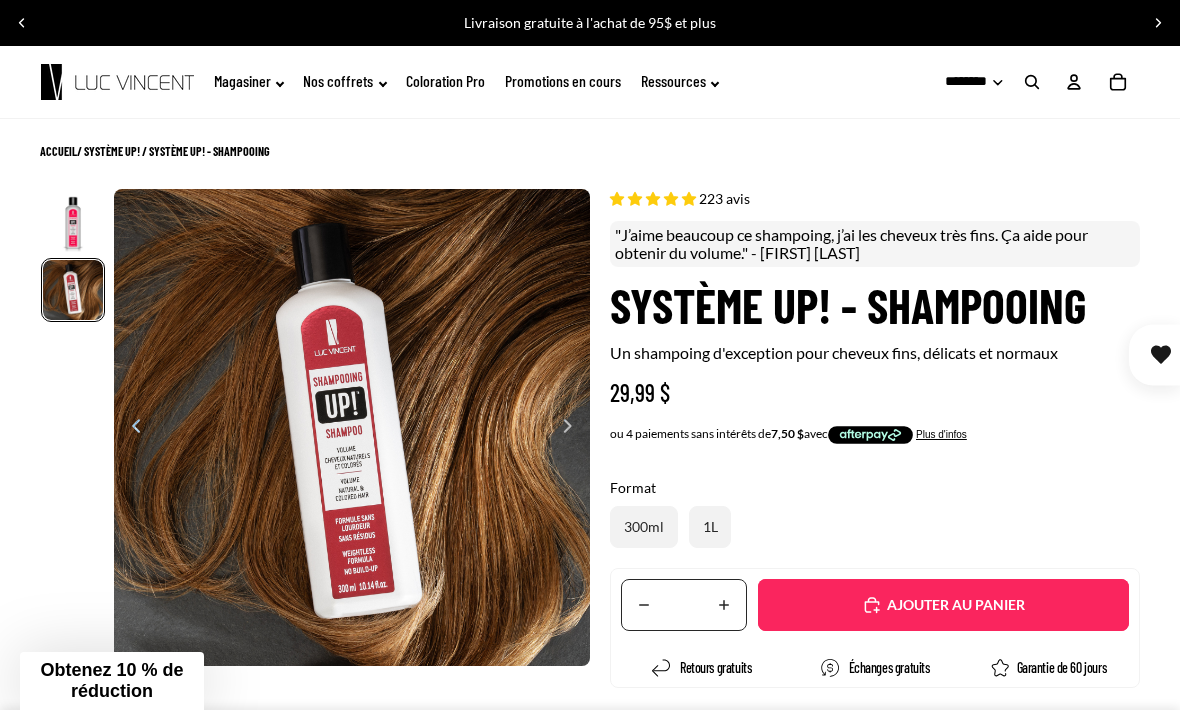 click 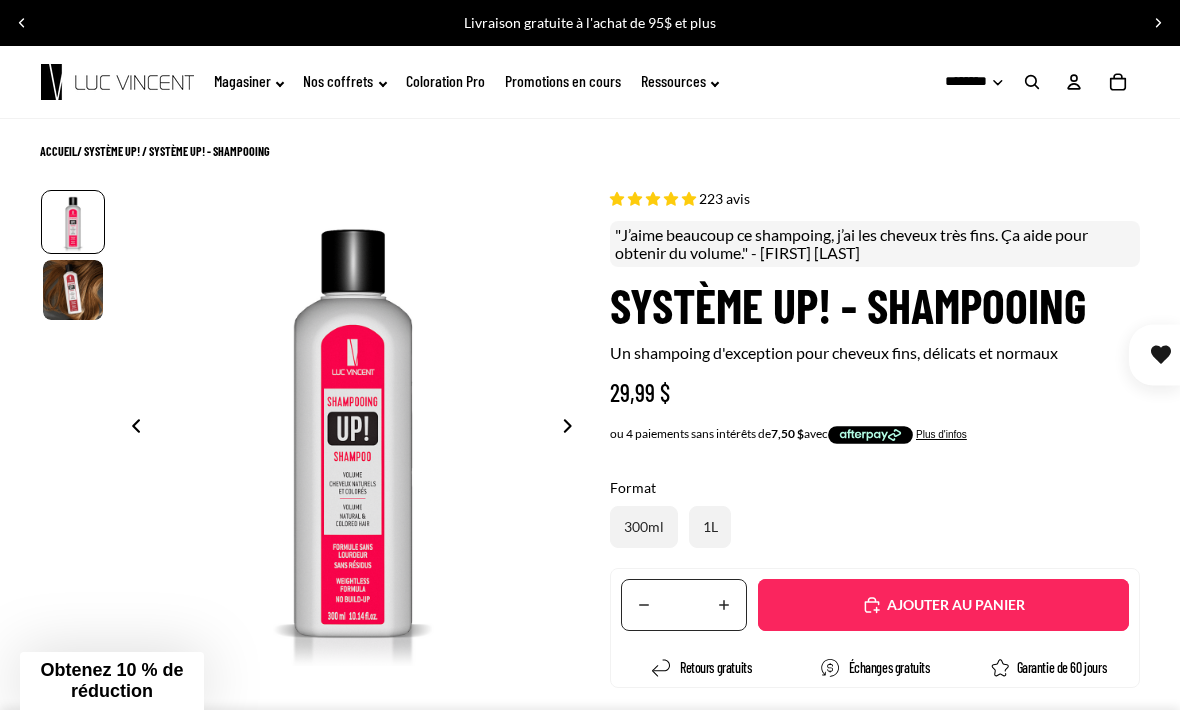 scroll, scrollTop: 0, scrollLeft: 0, axis: both 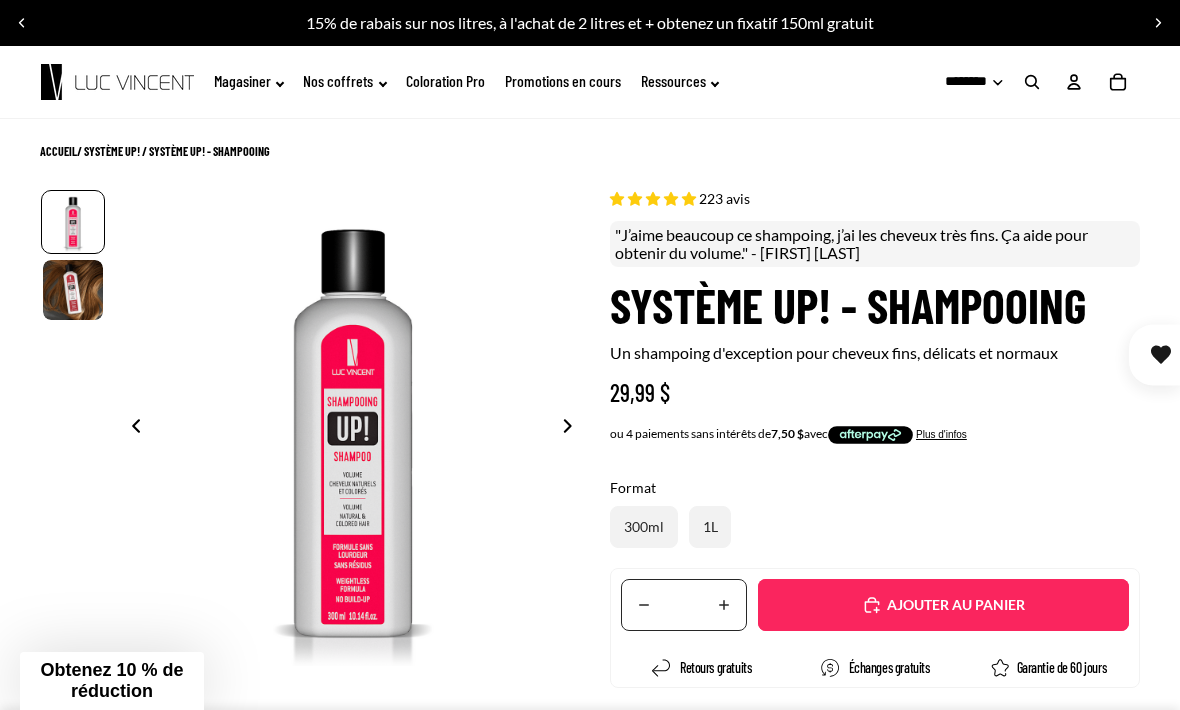 click on "Ajouté" at bounding box center (953, 605) 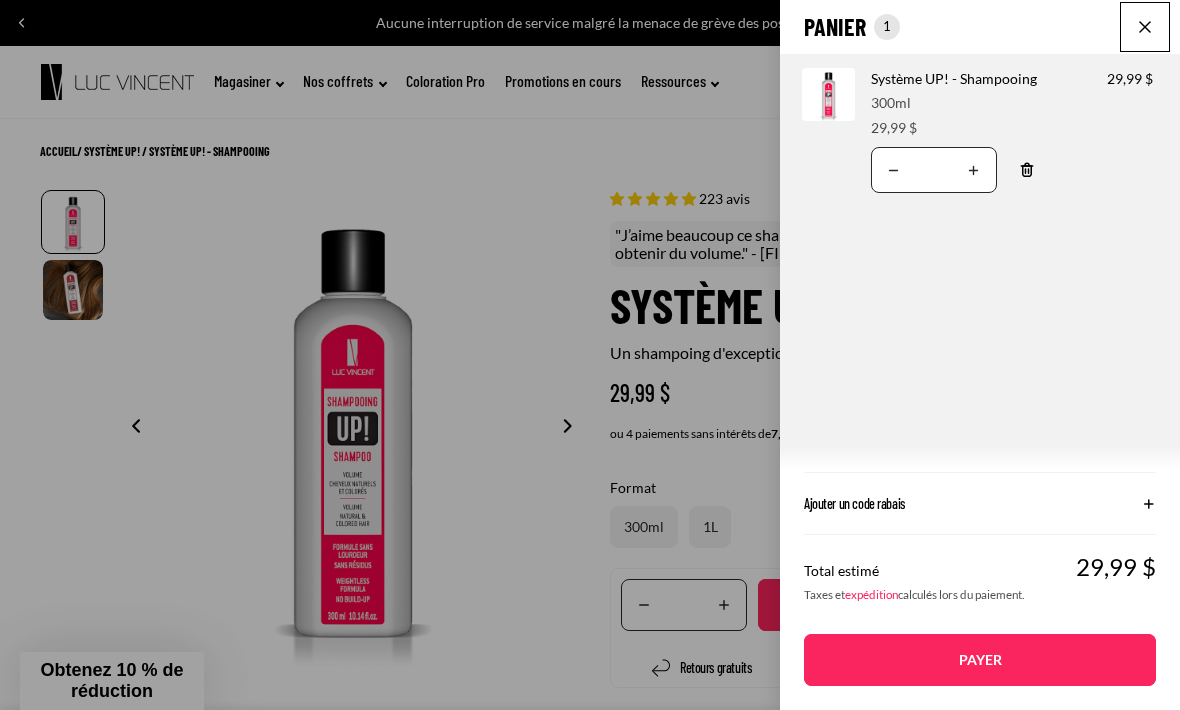 click on "Panier
Nombre total d'articles dans le panier: 1
1
1
Total du panier
29,99CAD
Image de produit
Informations sur le produit
Quantité
Nombre total de produits
Système UP! - Shampooing
Format:
300ml" 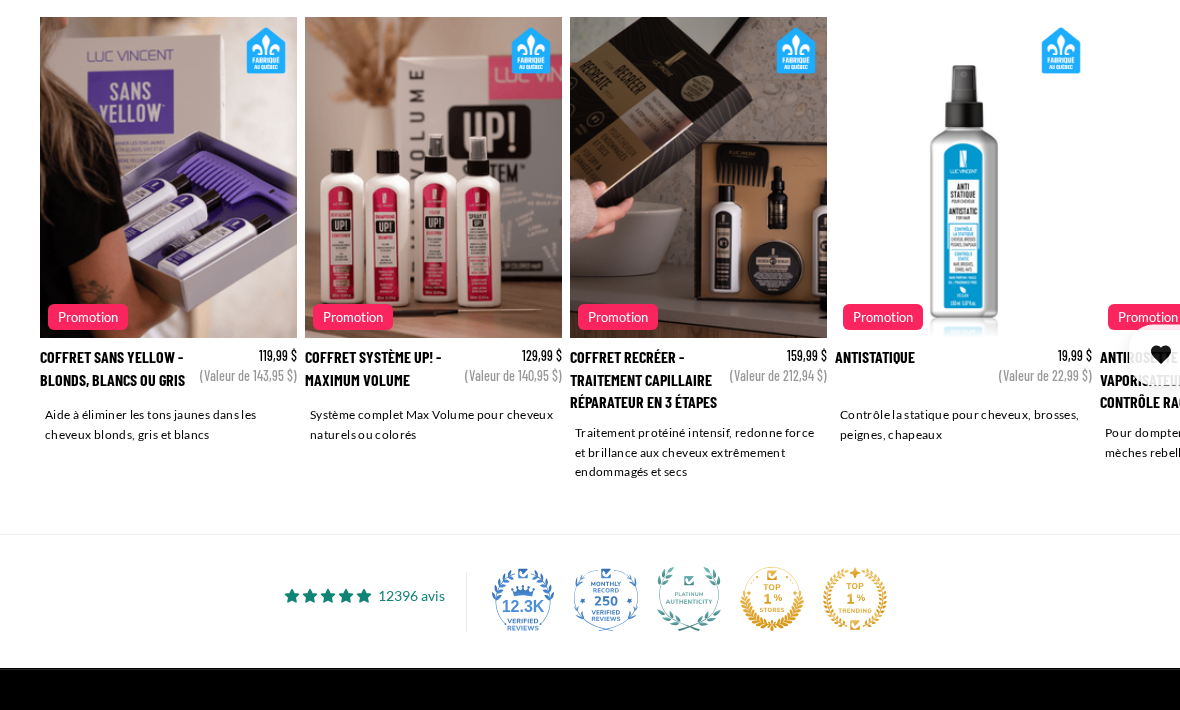 scroll, scrollTop: 2865, scrollLeft: 0, axis: vertical 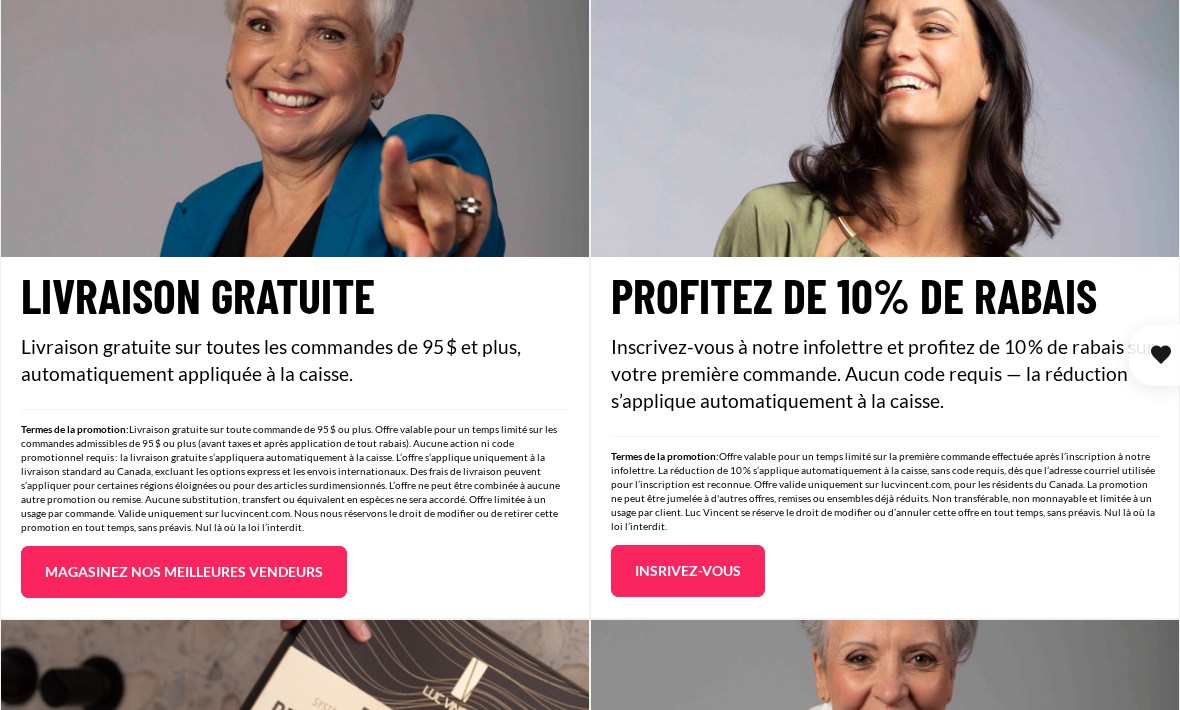 click on "Magasinez nos meilleures vendeurs" at bounding box center [184, 572] 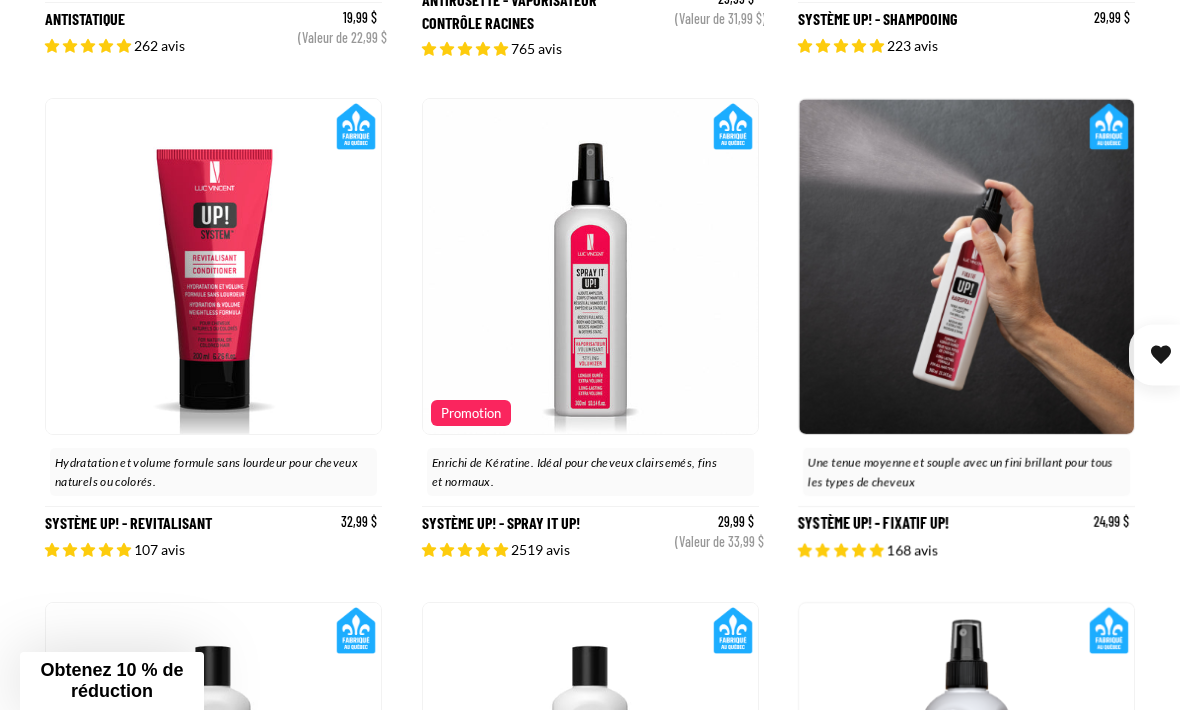 scroll, scrollTop: 1185, scrollLeft: 0, axis: vertical 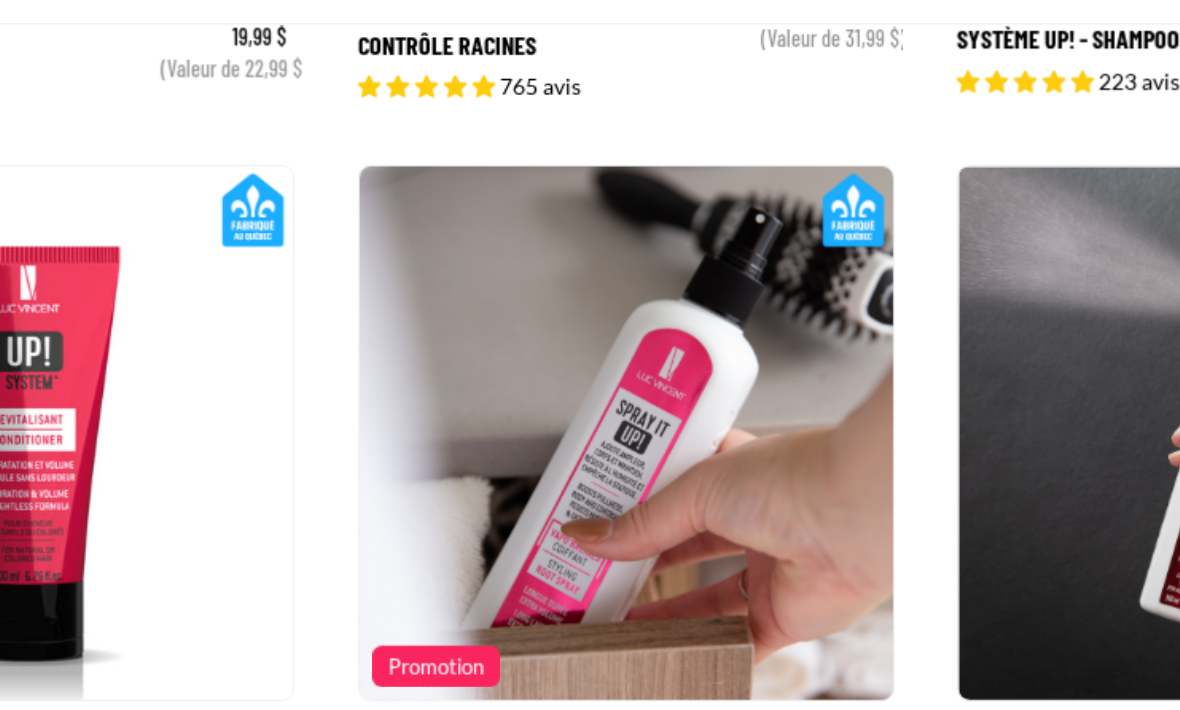 click at bounding box center [453, 329] 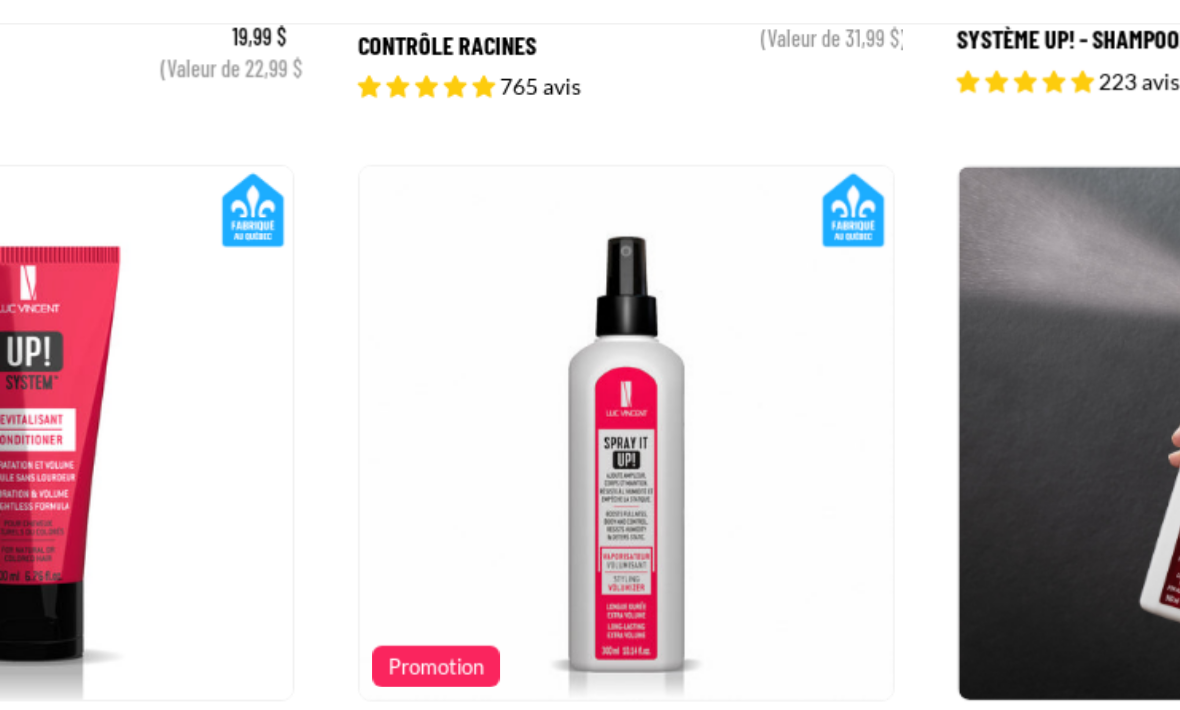 scroll, scrollTop: 0, scrollLeft: 0, axis: both 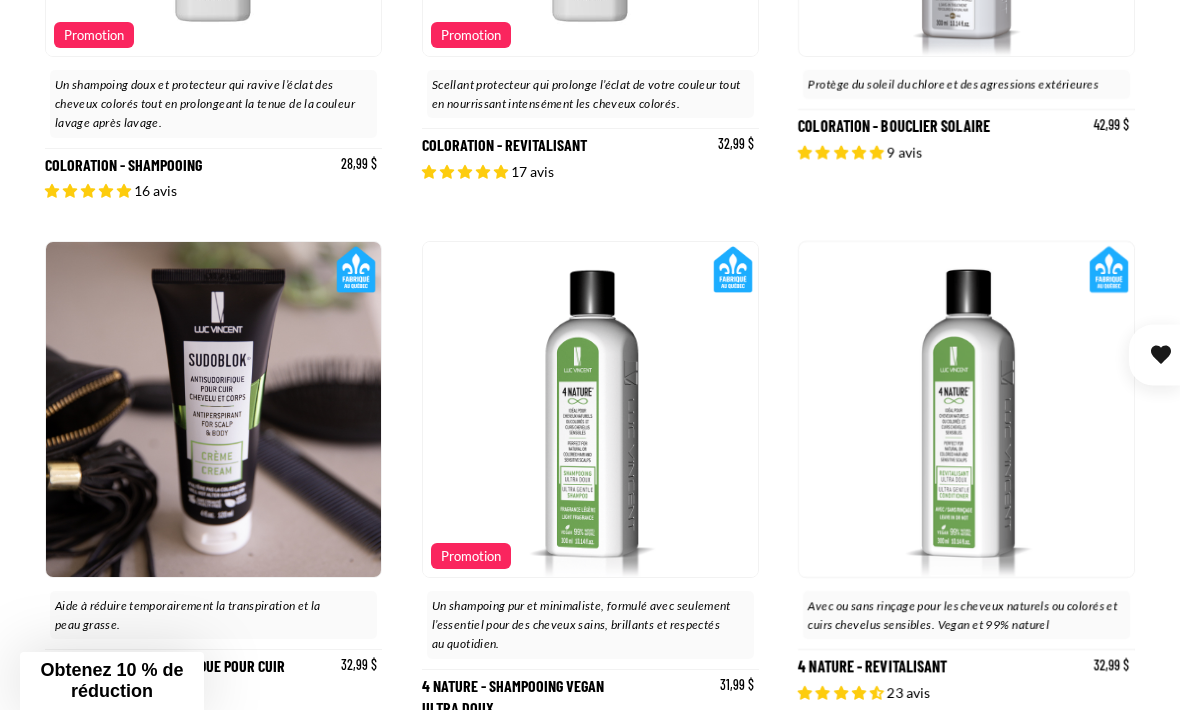 click at bounding box center [727, 409] 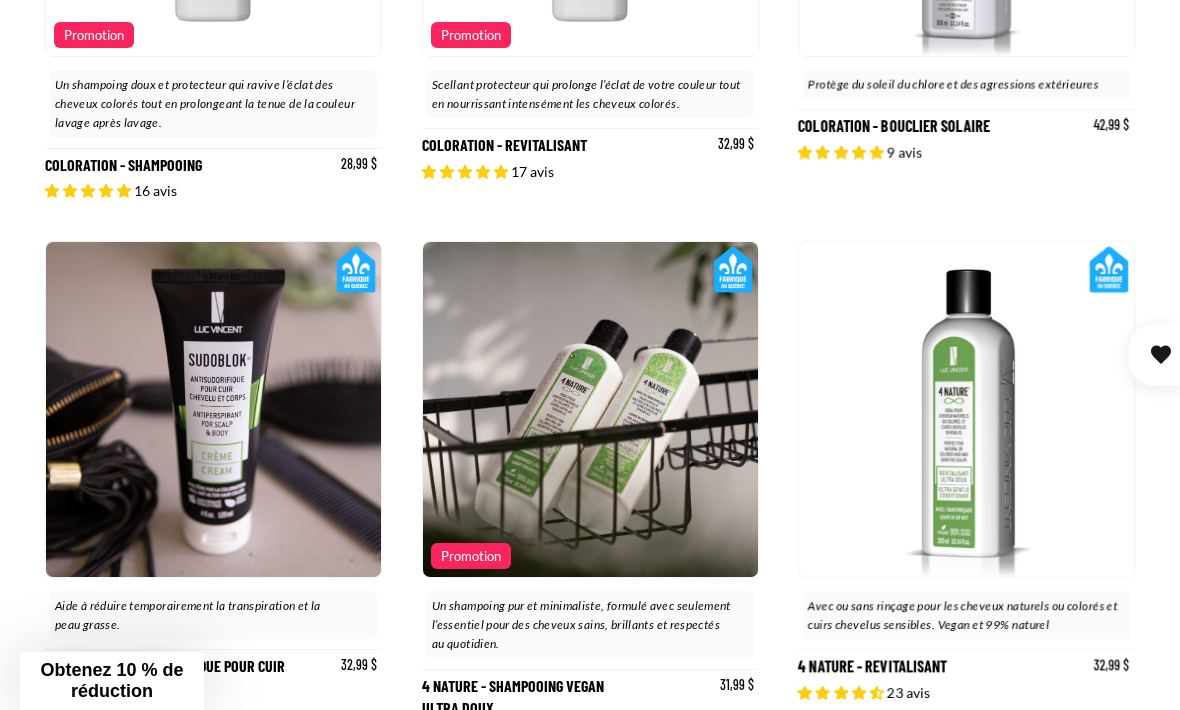scroll, scrollTop: 0, scrollLeft: 670, axis: horizontal 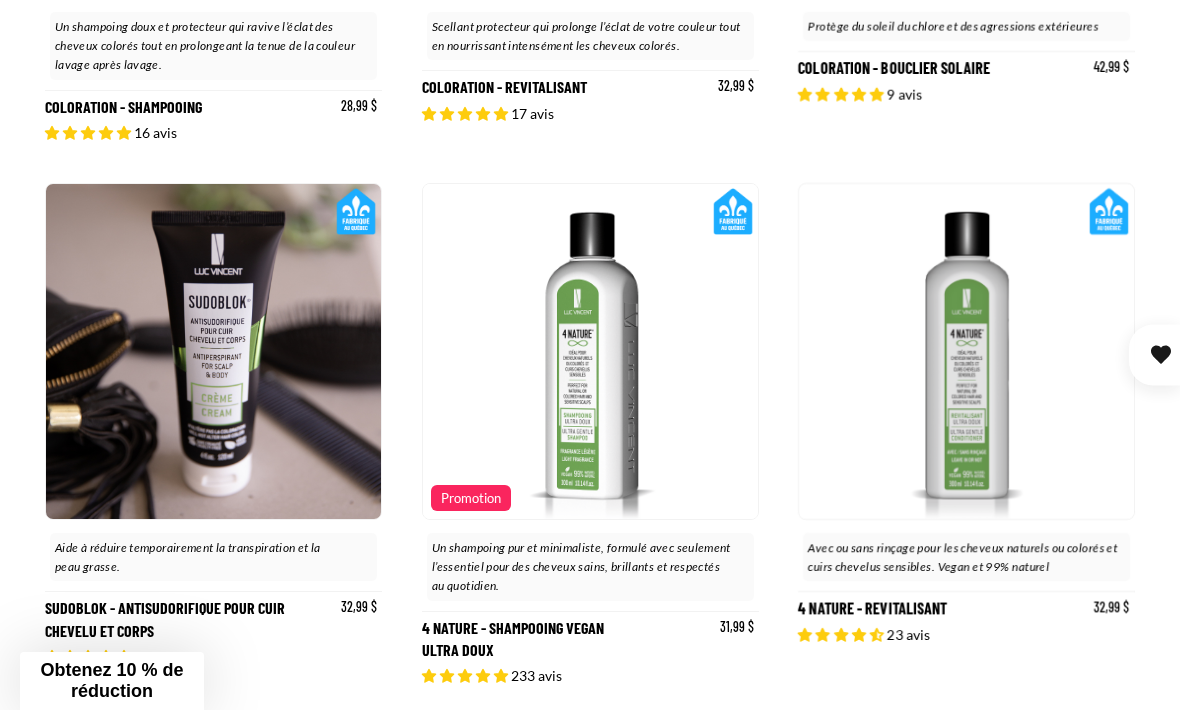 click at bounding box center (1104, 351) 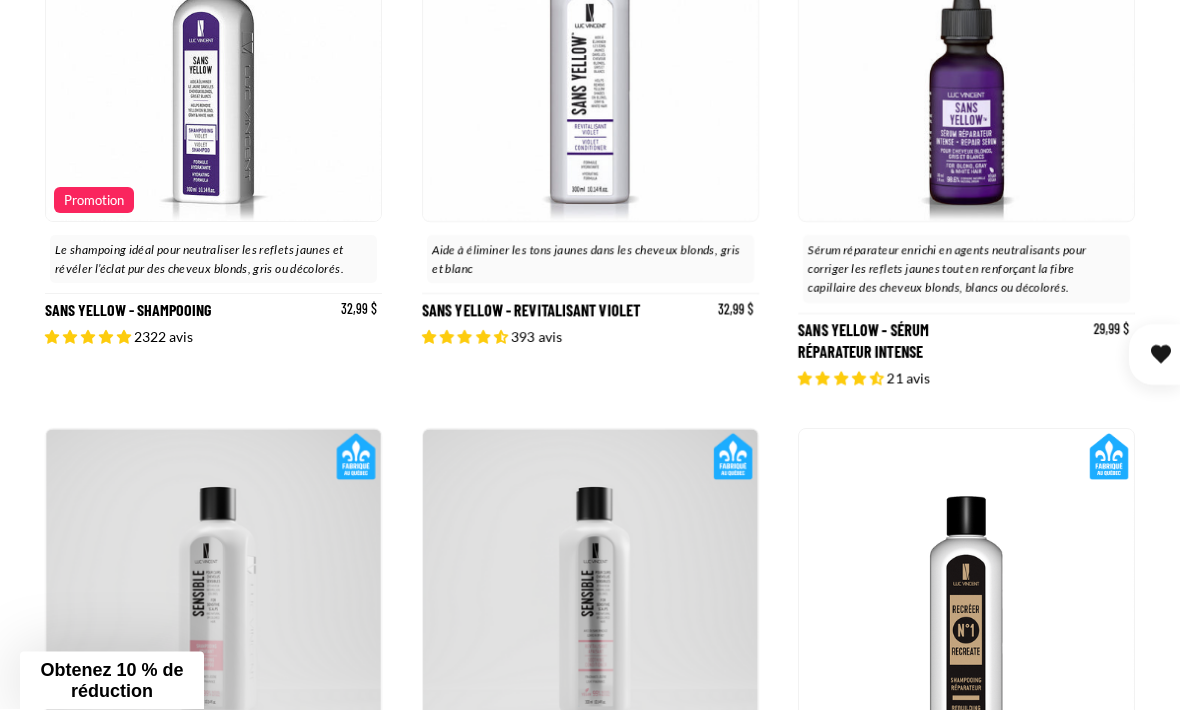 scroll, scrollTop: 3563, scrollLeft: 0, axis: vertical 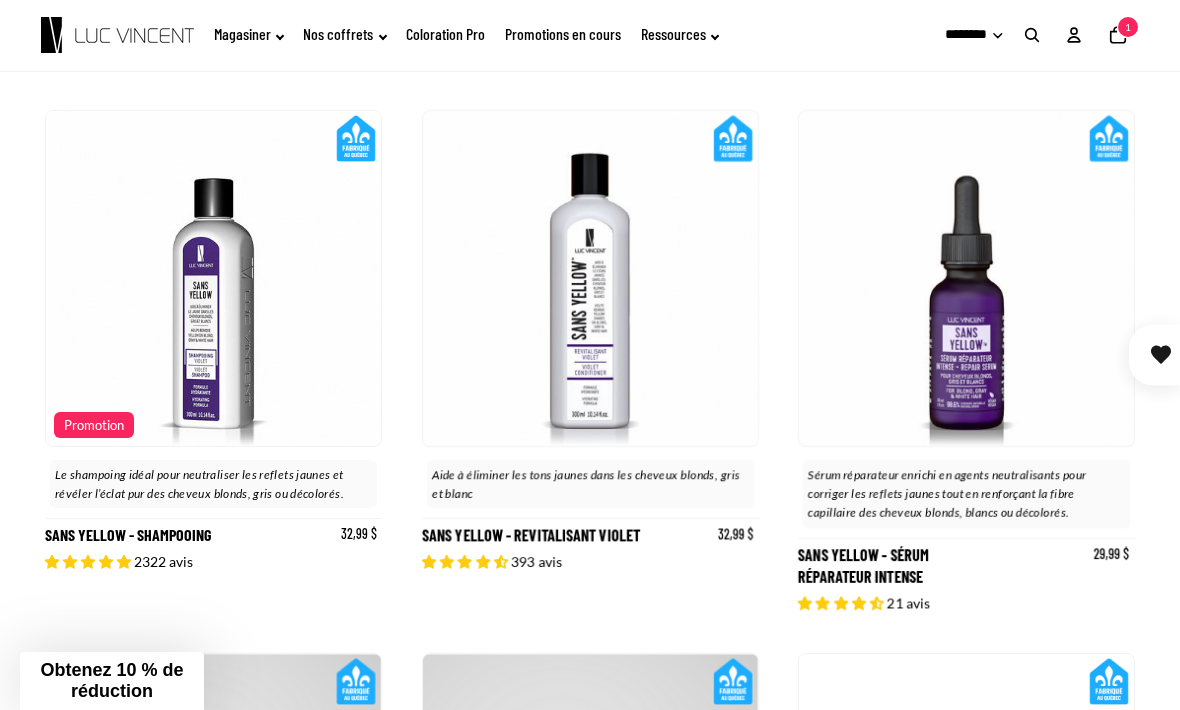 click on "Sans Yellow - Sérum réparateur intense" at bounding box center [966, 361] 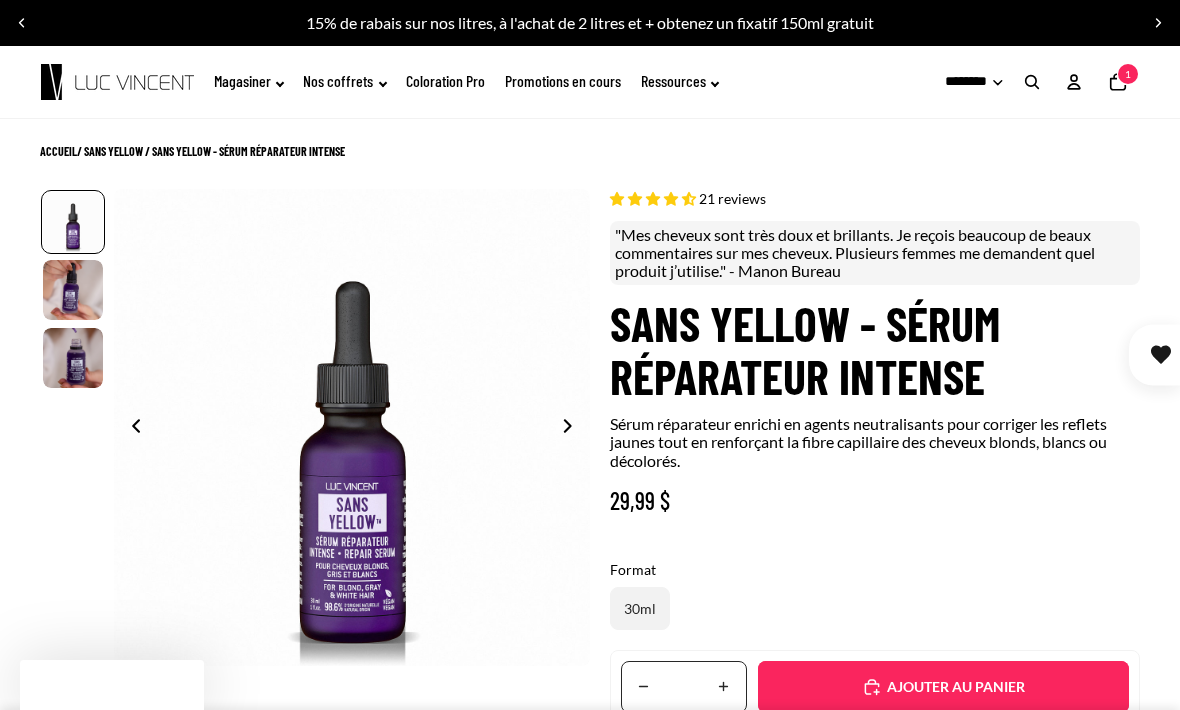select on "**********" 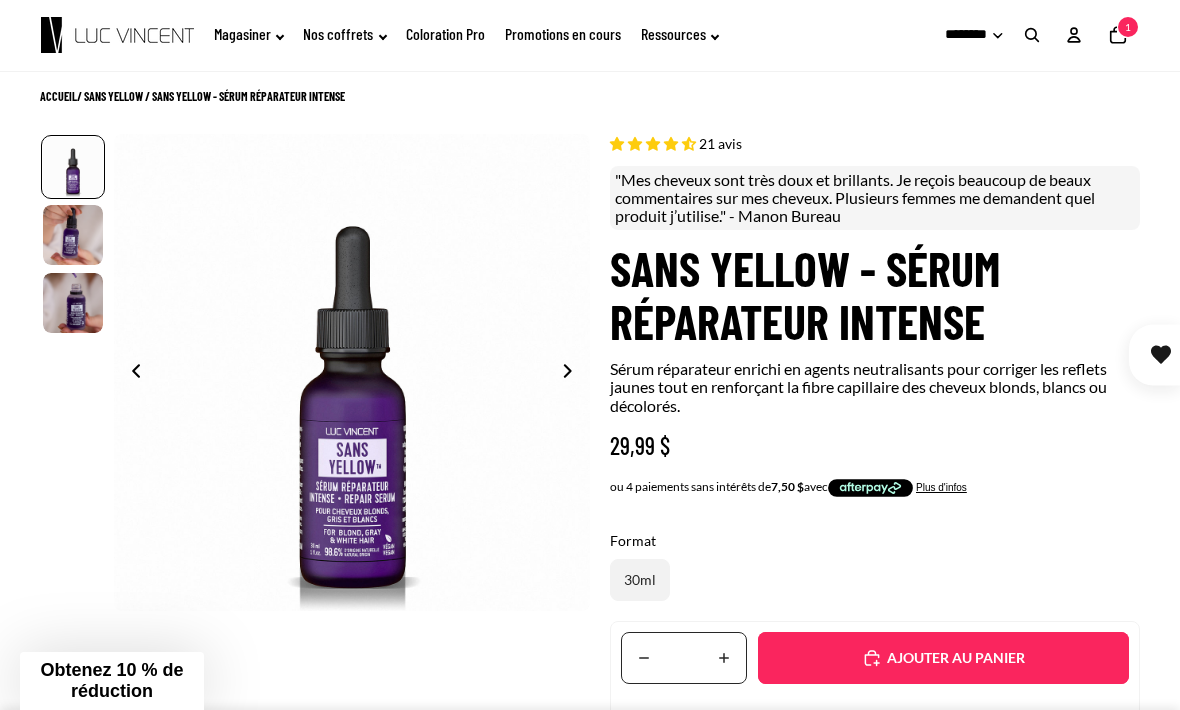 scroll, scrollTop: 57, scrollLeft: 0, axis: vertical 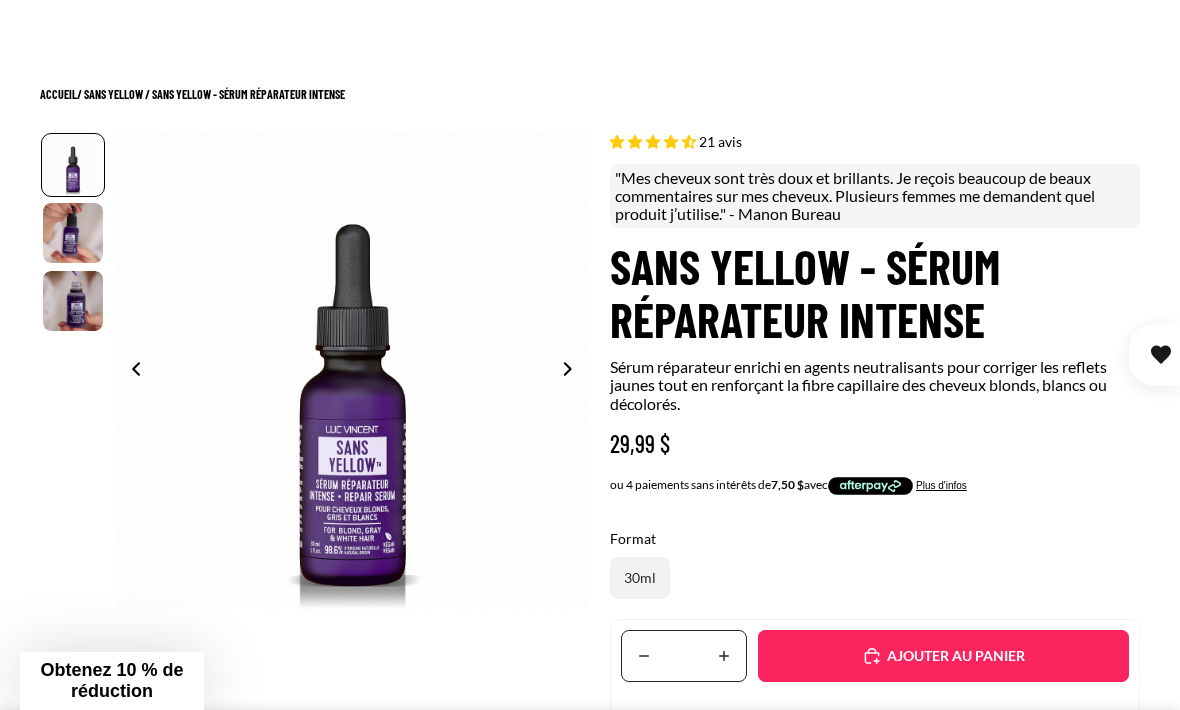 click 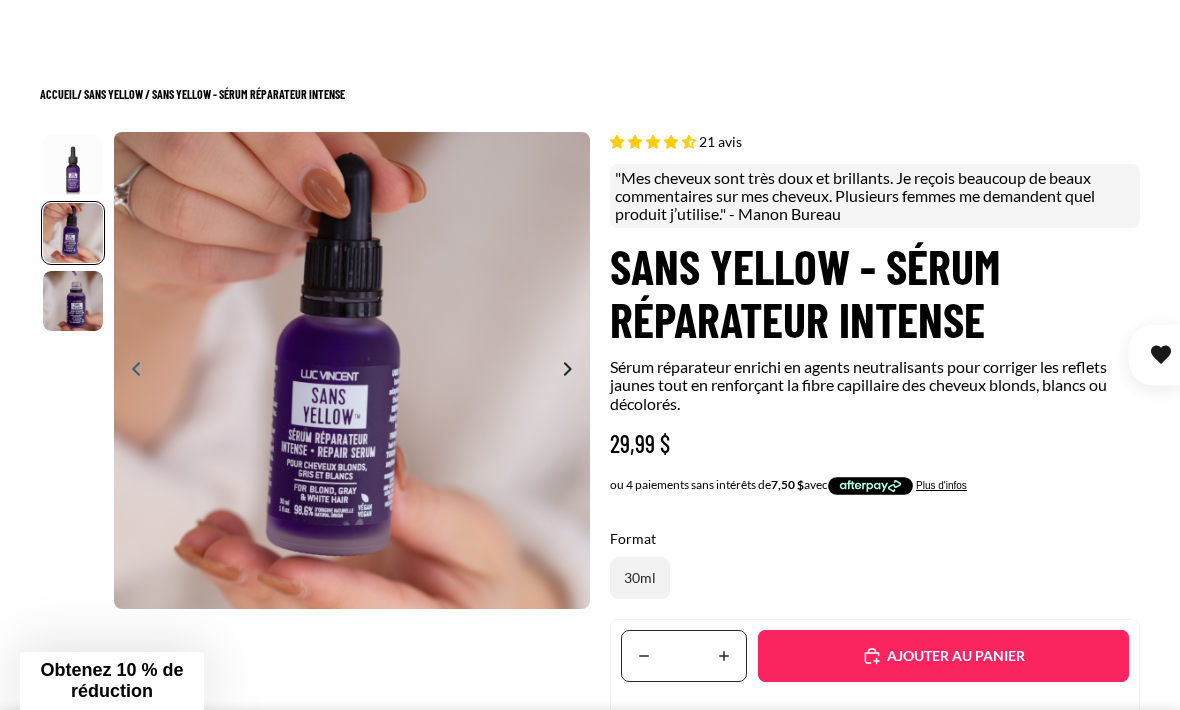 scroll, scrollTop: 0, scrollLeft: 477, axis: horizontal 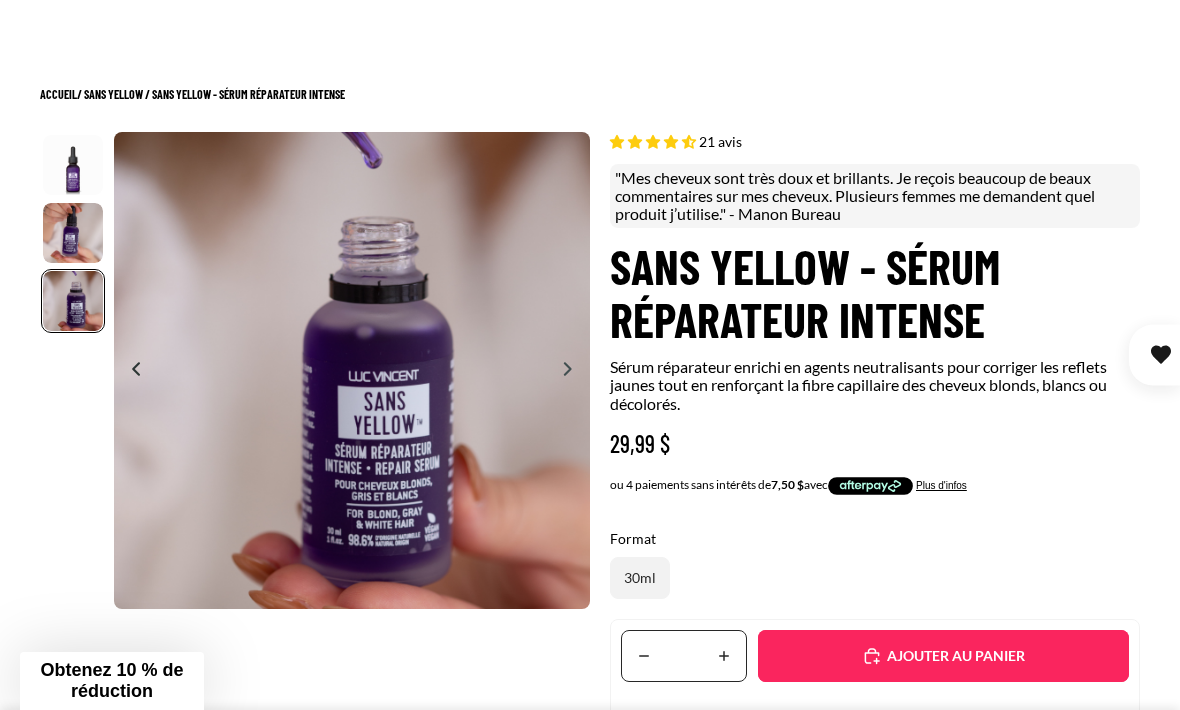 click 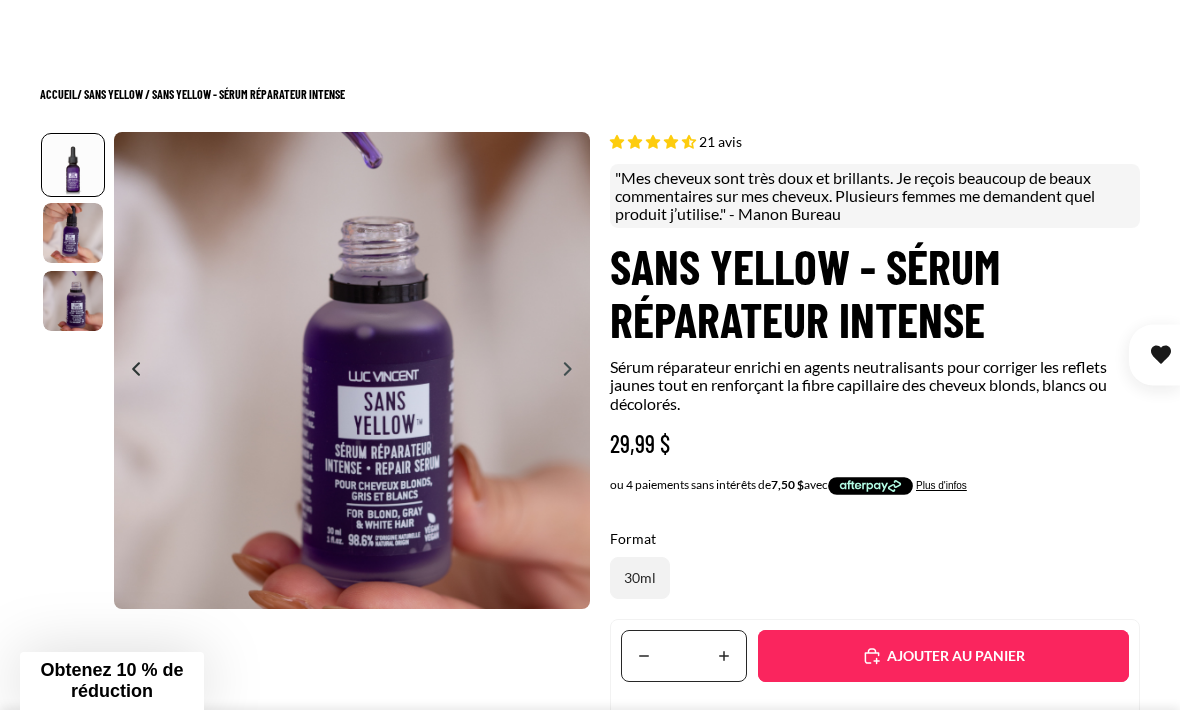 scroll, scrollTop: 0, scrollLeft: 0, axis: both 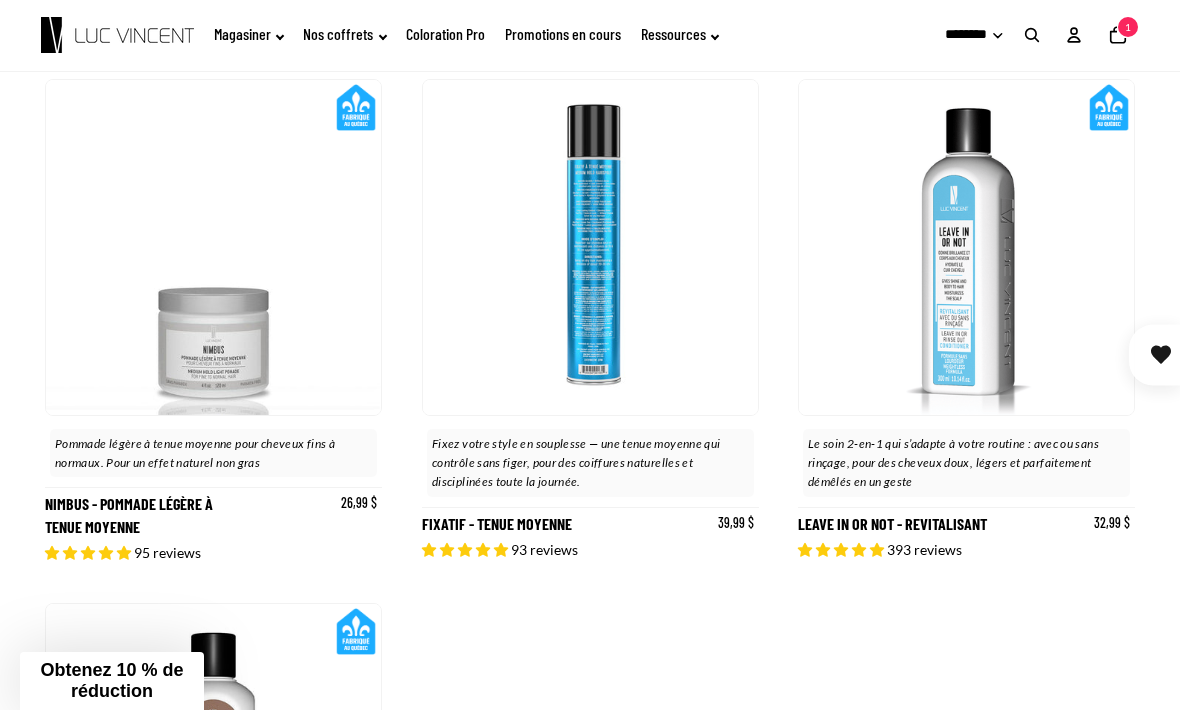 click on "Fixatif - Tenue Moyenne" at bounding box center [590, 321] 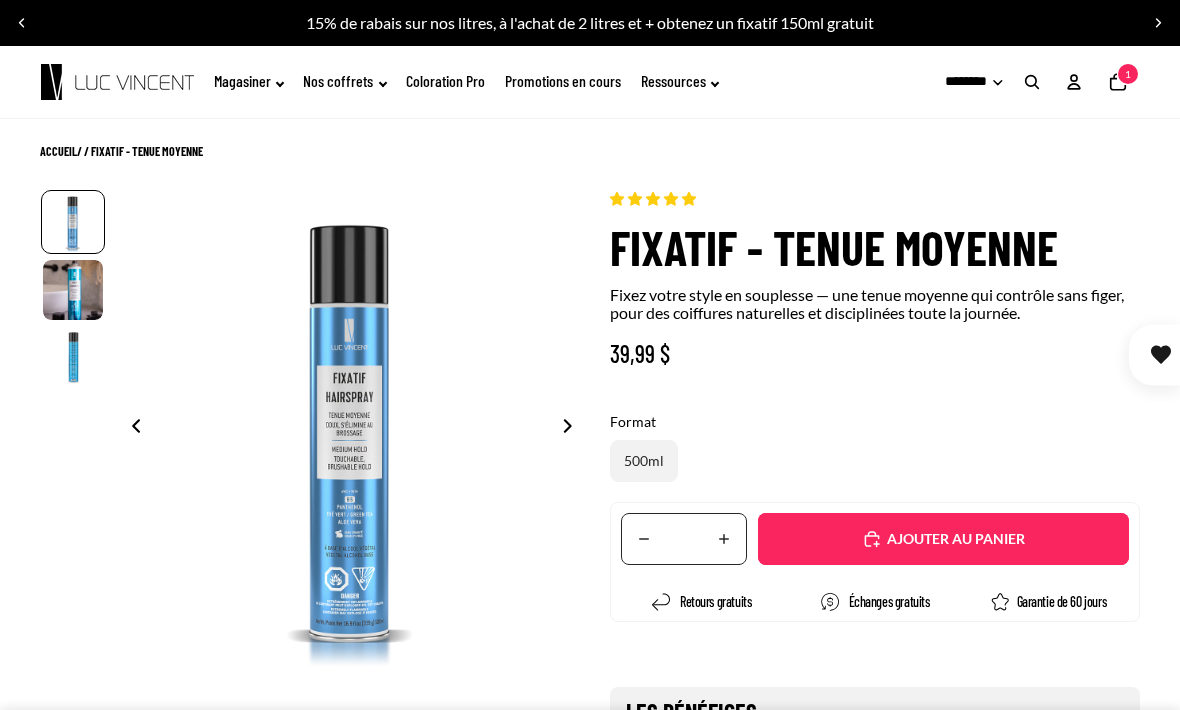 scroll, scrollTop: 0, scrollLeft: 0, axis: both 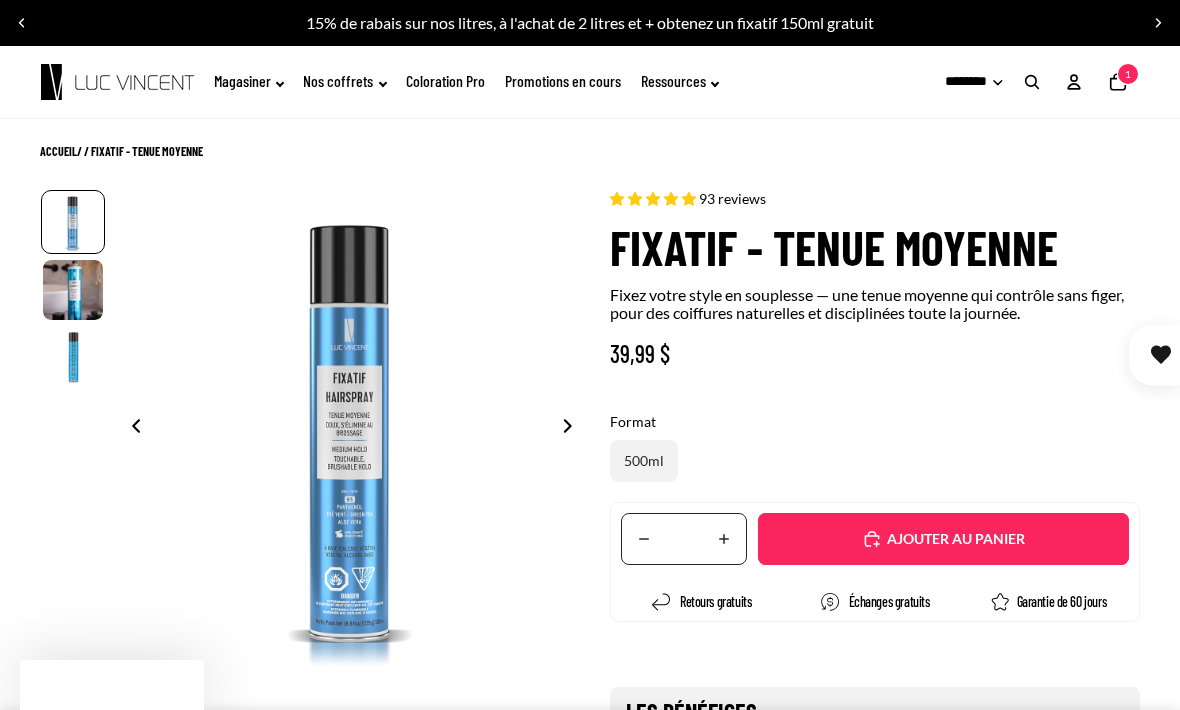 select on "**********" 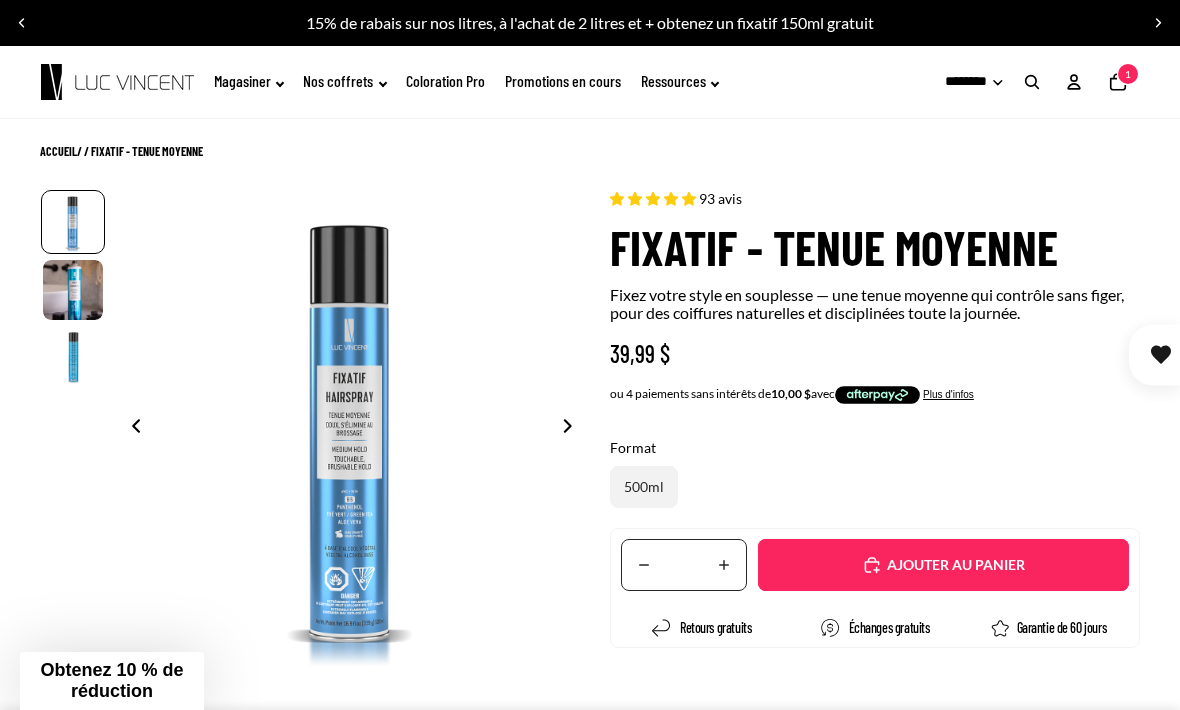 click on "Ajouté" at bounding box center [943, 565] 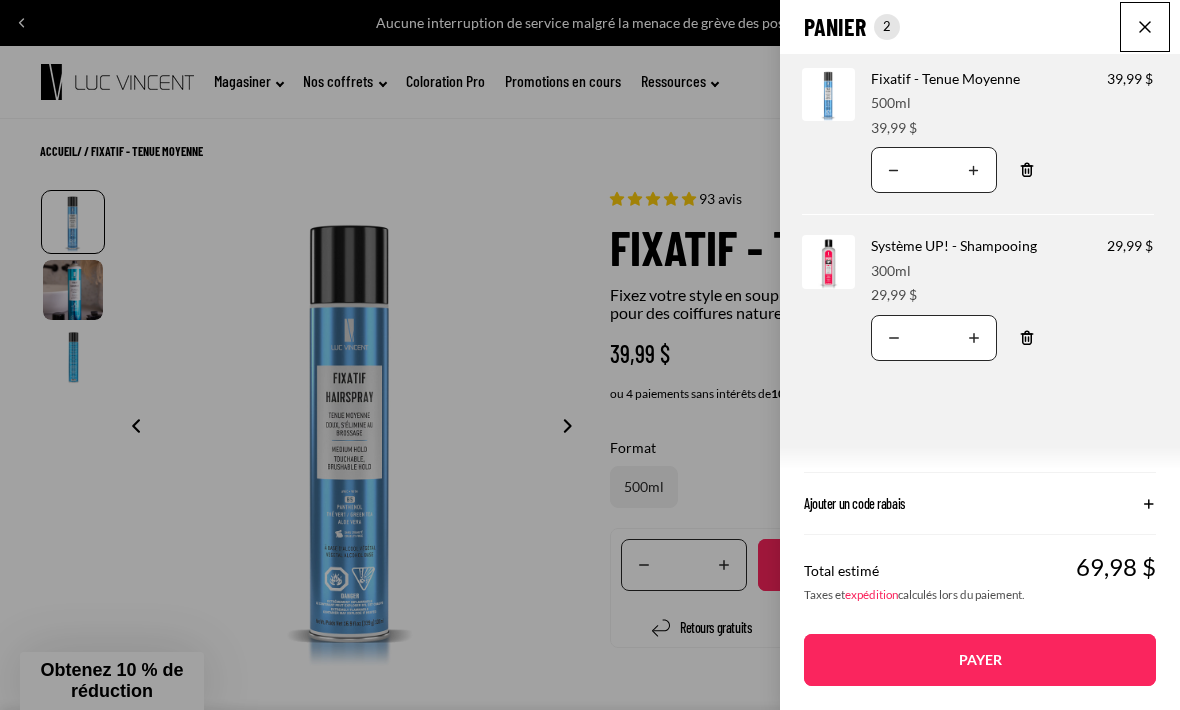 click on "Panier
Nombre total d'articles dans le panier: 2
2
2
Total du panier
69,98CAD
Image de produit
Informations sur le produit
Quantité
Nombre total de produits
Fixatif - Tenue Moyenne
Format:
500ml Prix" 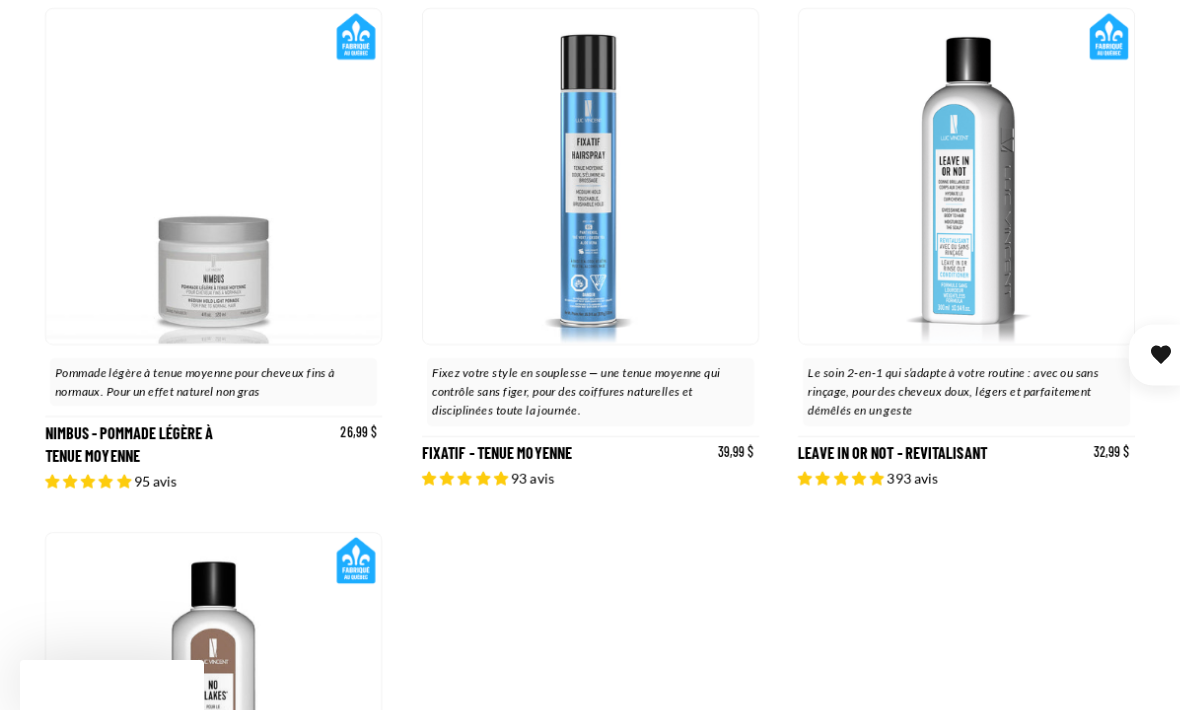 scroll, scrollTop: 1394, scrollLeft: 0, axis: vertical 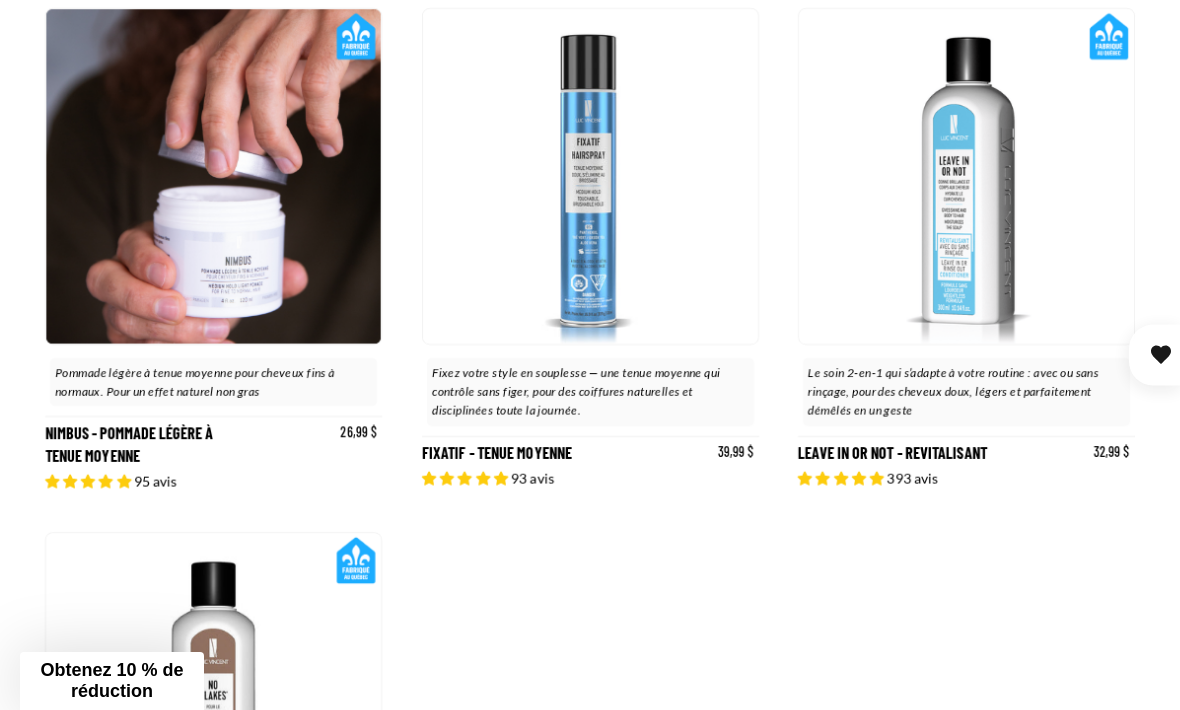 click on "Nimbus - Pommade légère à tenue moyenne" at bounding box center [213, 250] 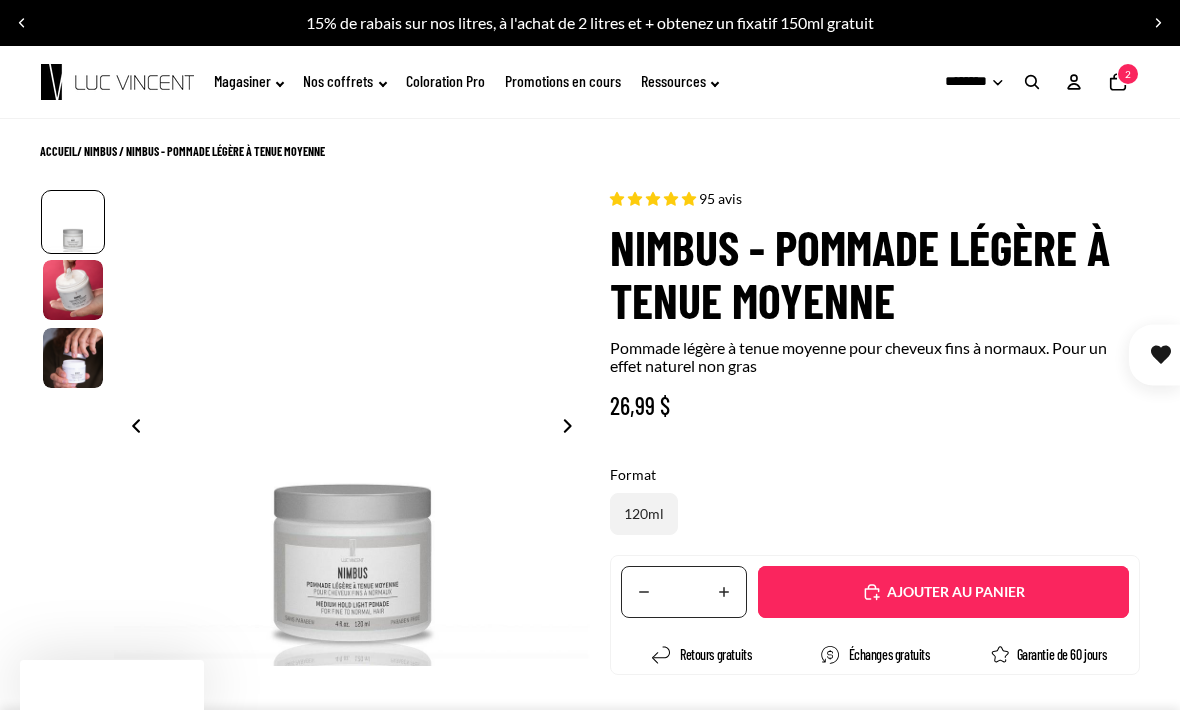 scroll, scrollTop: 0, scrollLeft: 0, axis: both 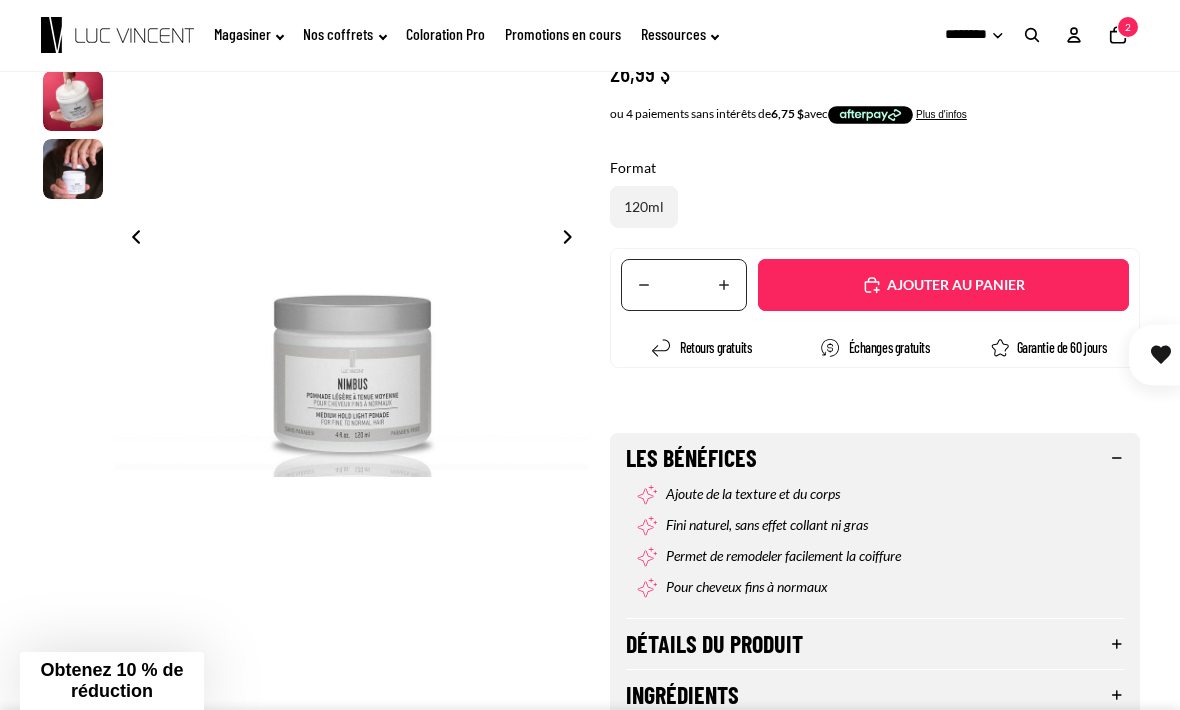 click on "Ajouté" at bounding box center [943, 285] 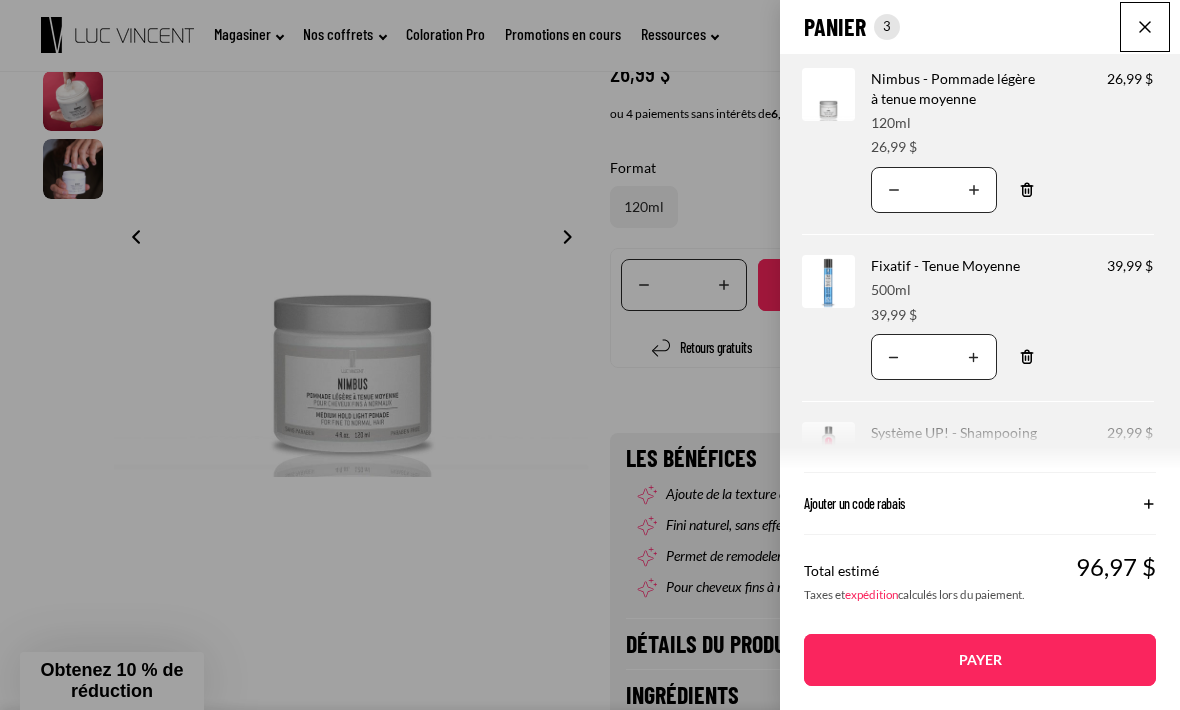 click on "Panier
Nombre total d'articles dans le panier: 3
3
3
Total du panier
96,97CAD
Image de produit
Informations sur le produit
Quantité
Nombre total de produits
Nimbus - Pommade légère à tenue moyenne
Format: 120ml Prix 26,99 $" 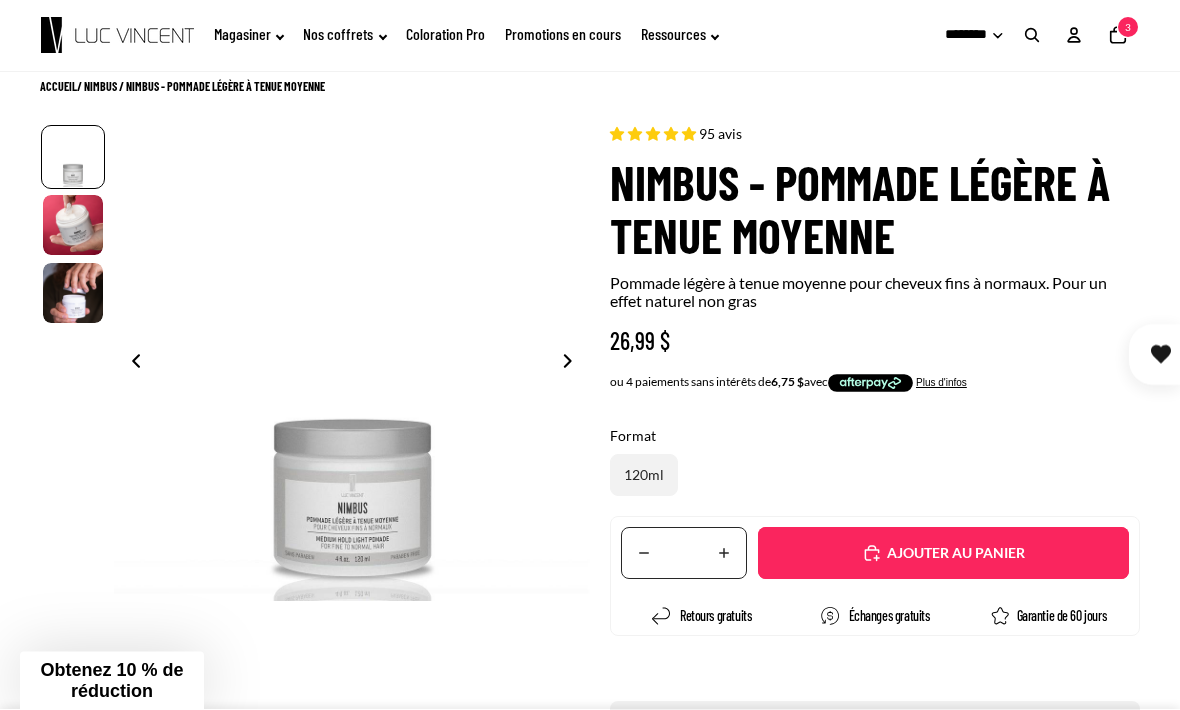 scroll, scrollTop: 0, scrollLeft: 0, axis: both 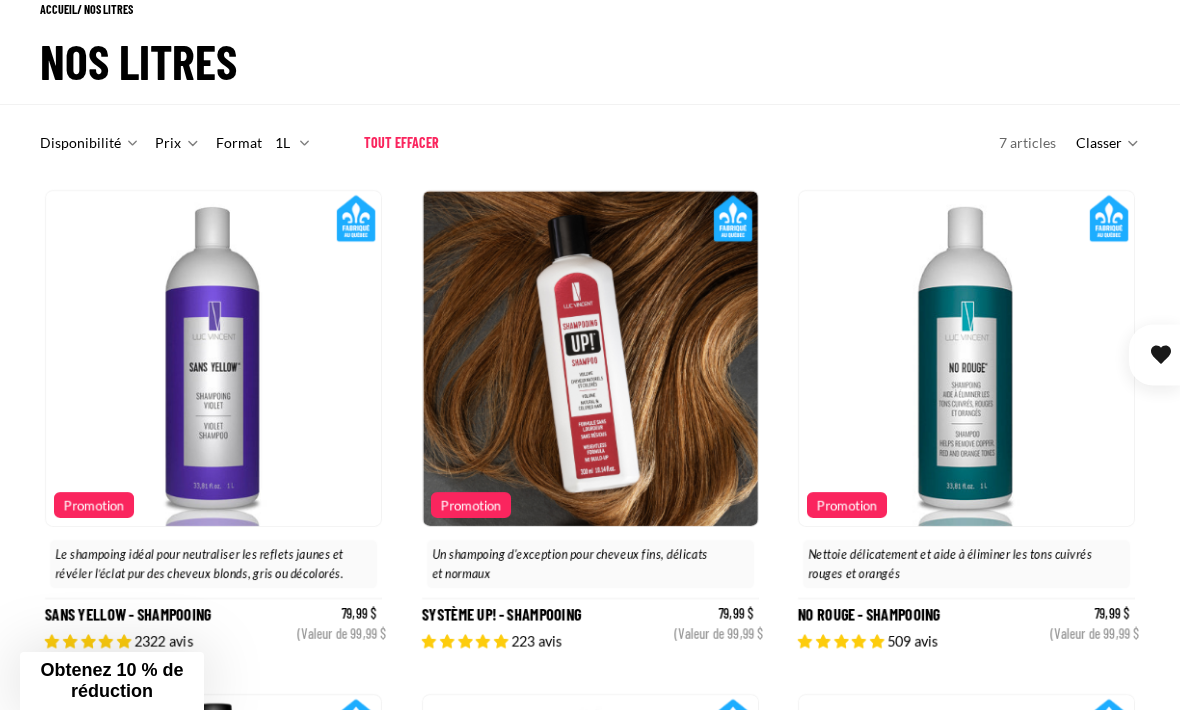 click at bounding box center (453, 359) 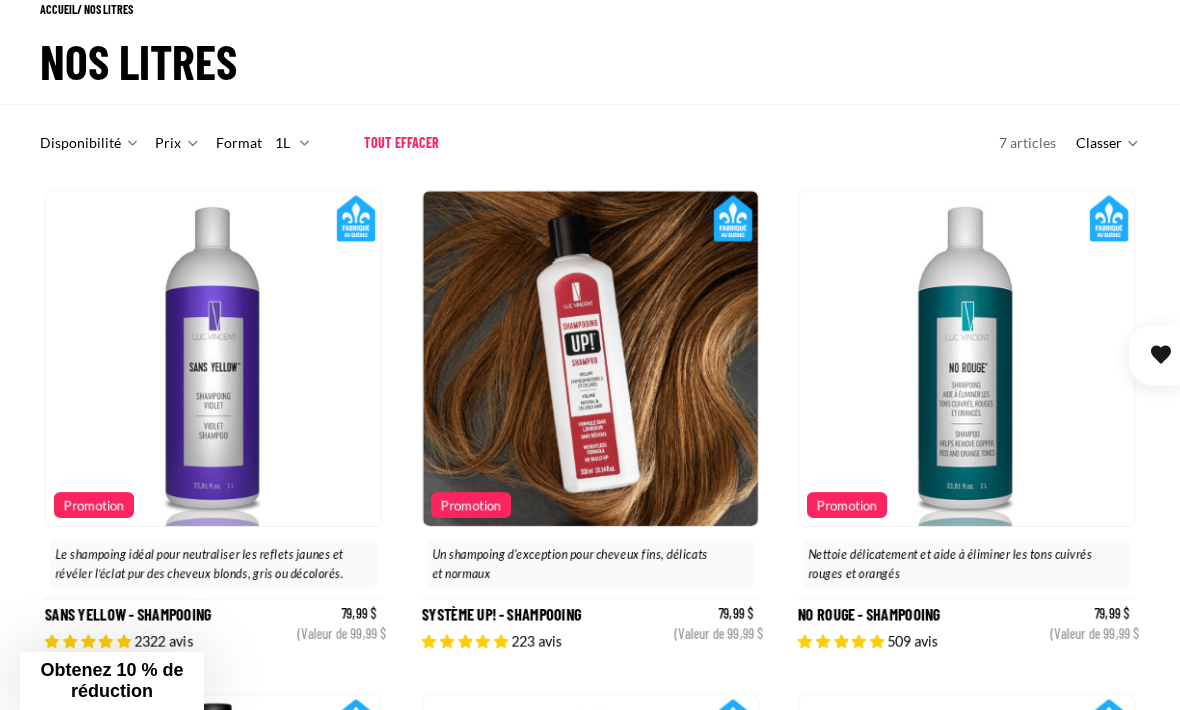 scroll, scrollTop: 0, scrollLeft: 335, axis: horizontal 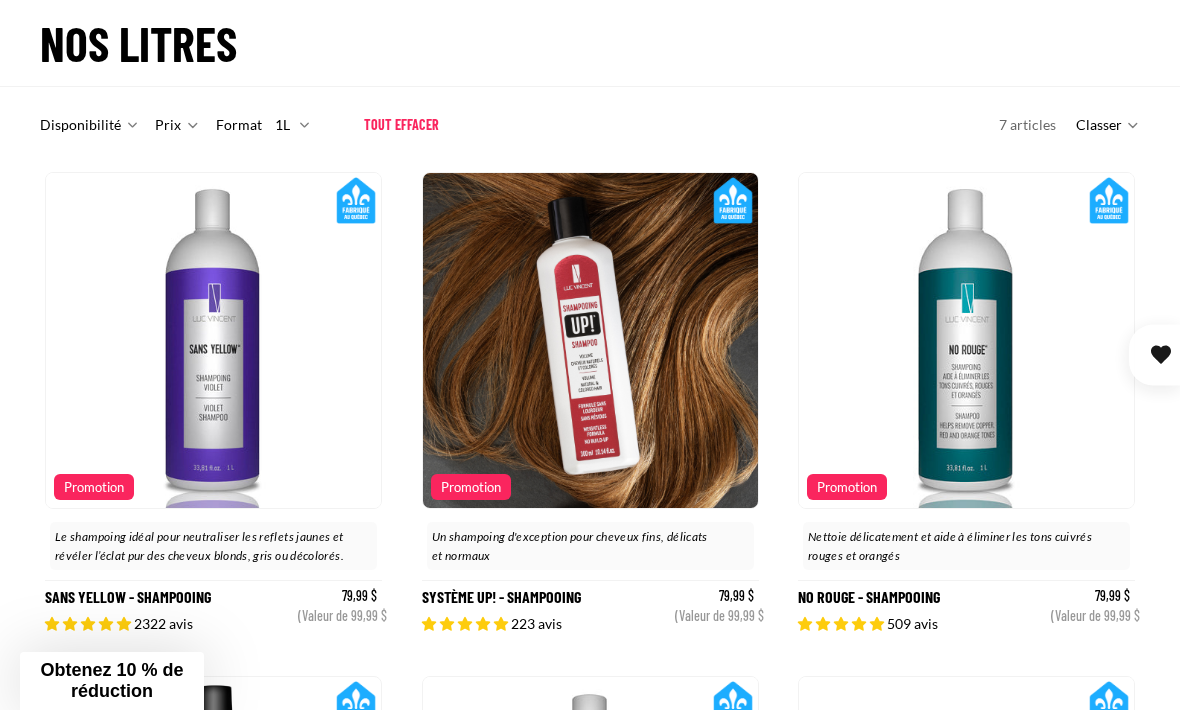 click on "Système UP! - Shampooing" at bounding box center [590, 404] 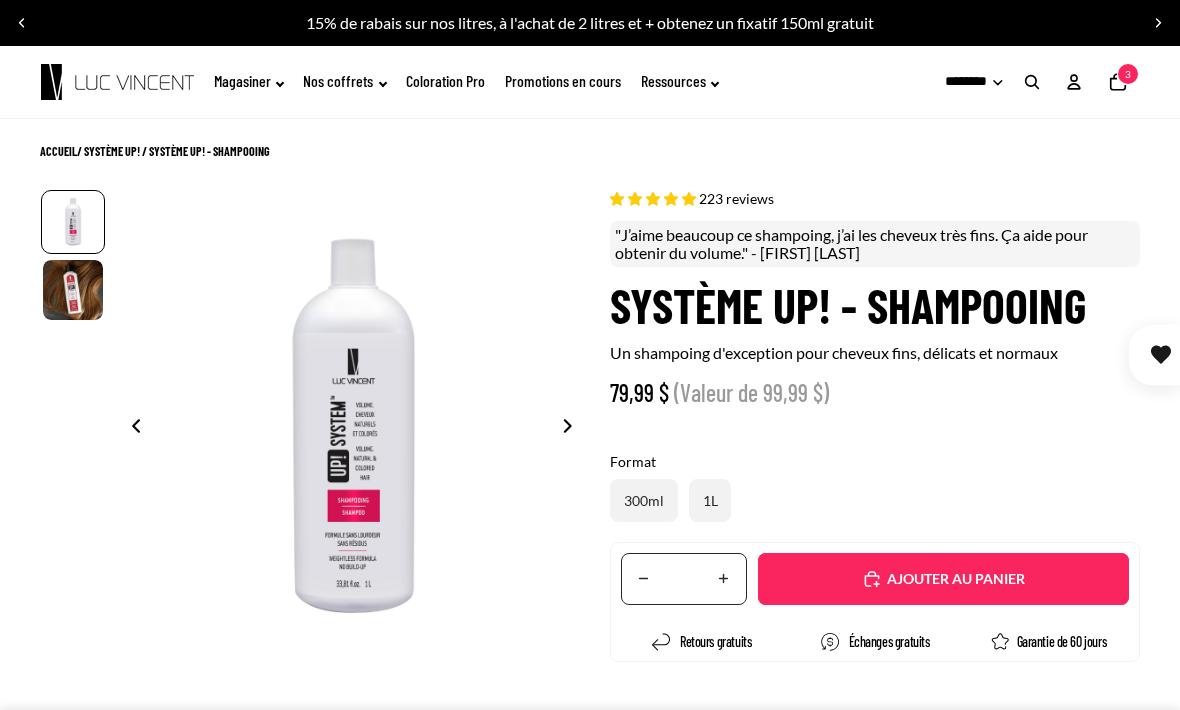 scroll, scrollTop: 0, scrollLeft: 0, axis: both 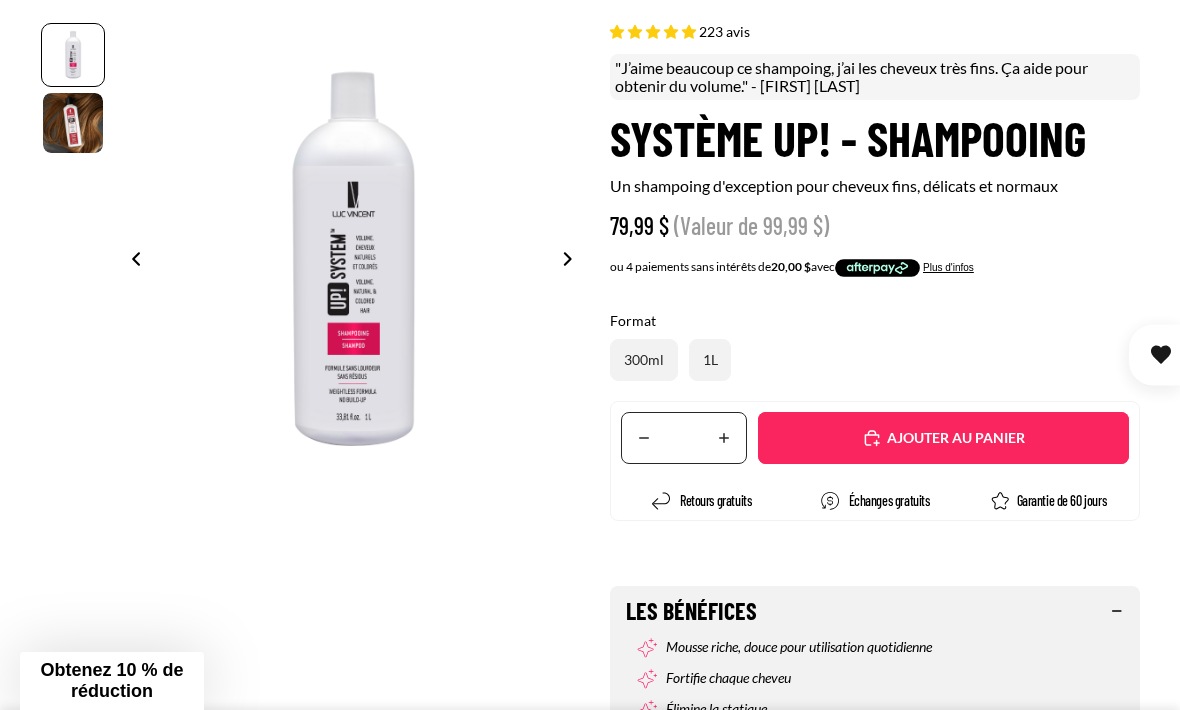 click on "Ajouté" at bounding box center (943, 438) 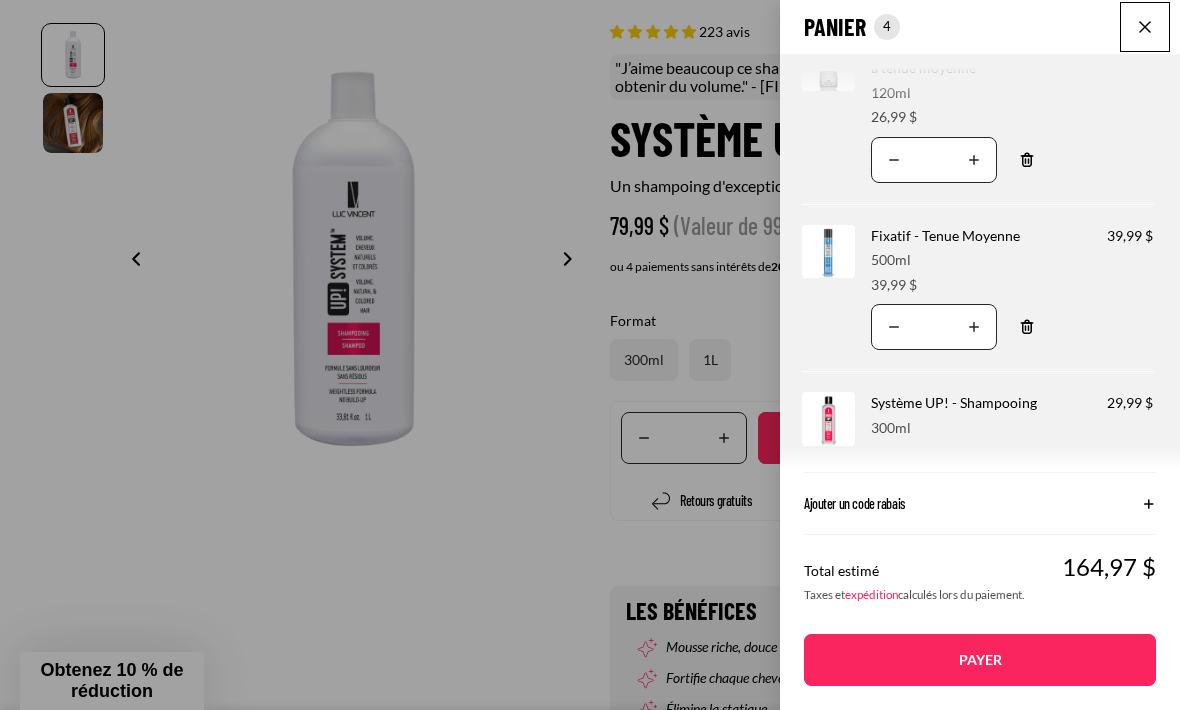 scroll, scrollTop: 221, scrollLeft: 0, axis: vertical 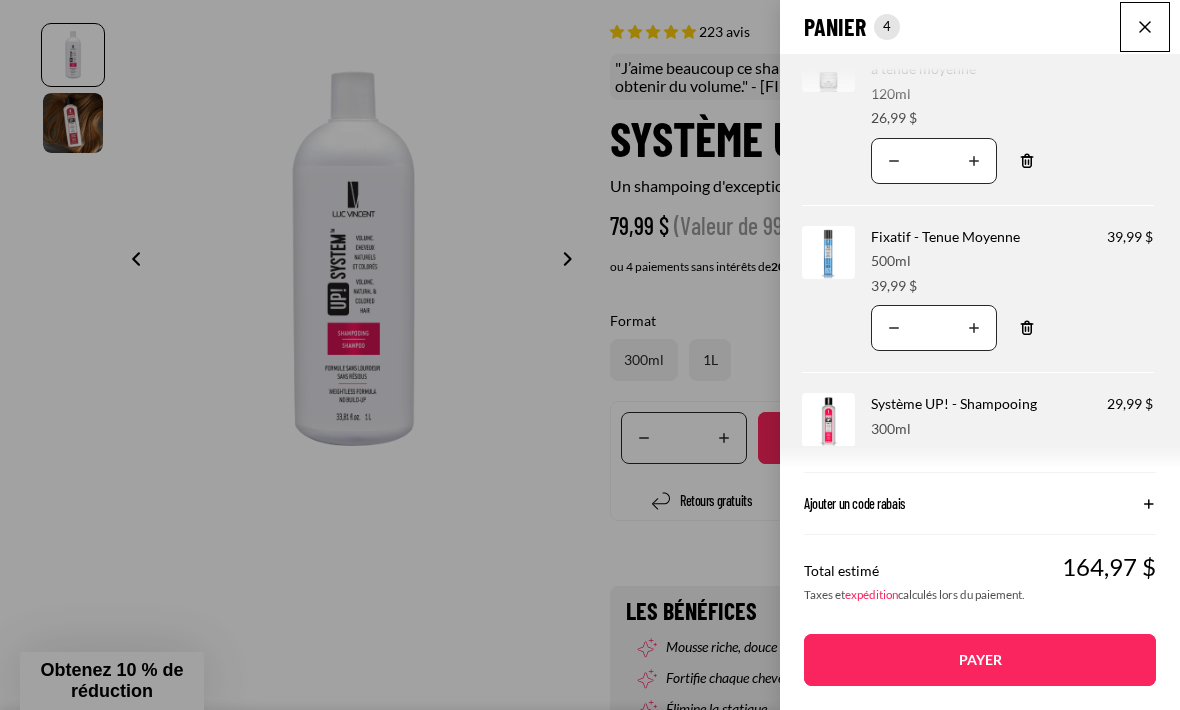 click 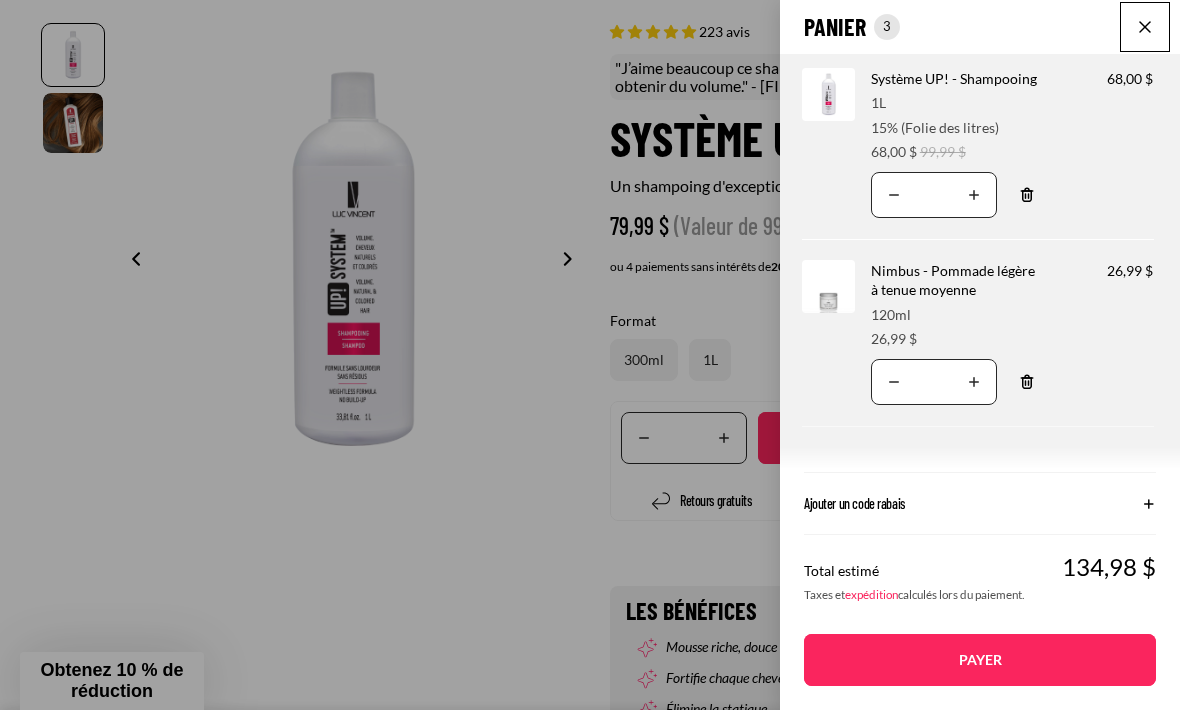 scroll, scrollTop: 0, scrollLeft: 0, axis: both 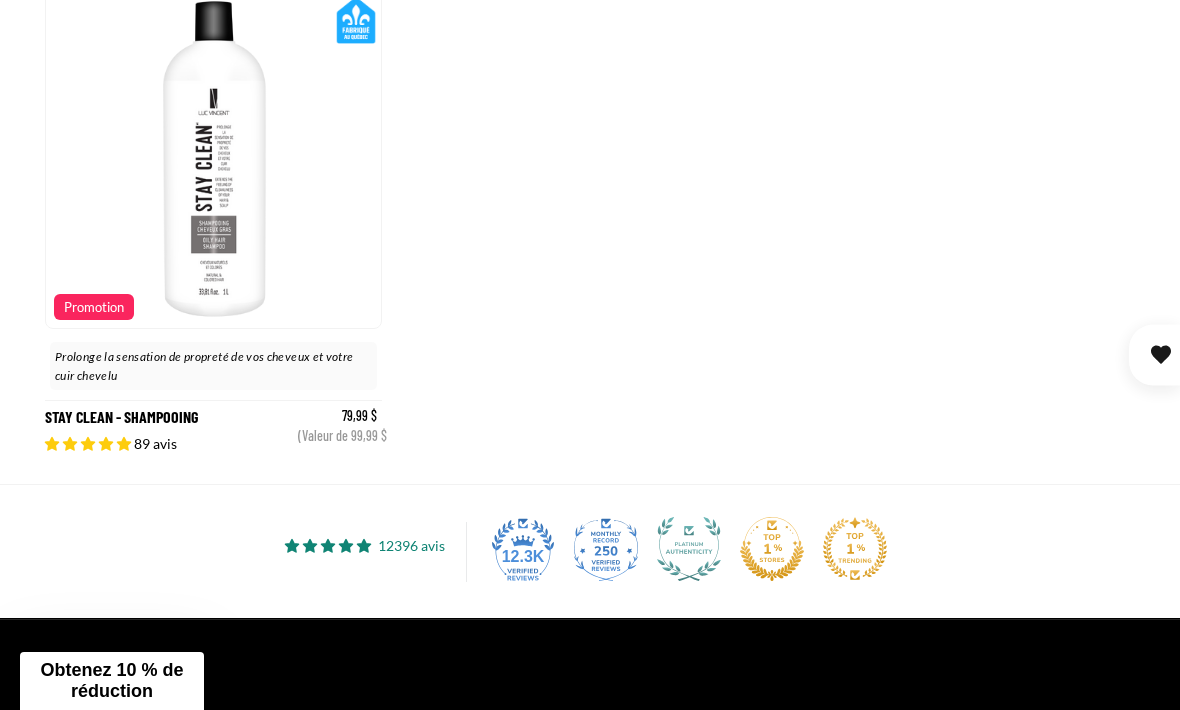 click on "Stay Clean - Shampooing" at bounding box center [213, 224] 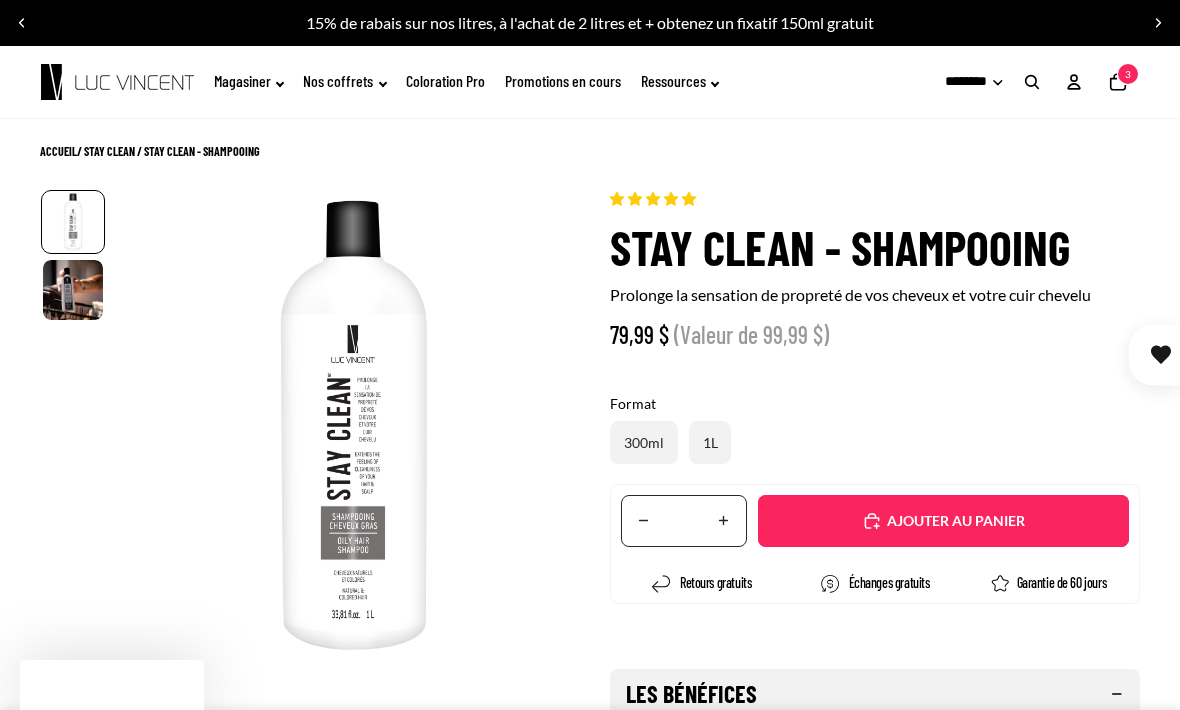 select on "**********" 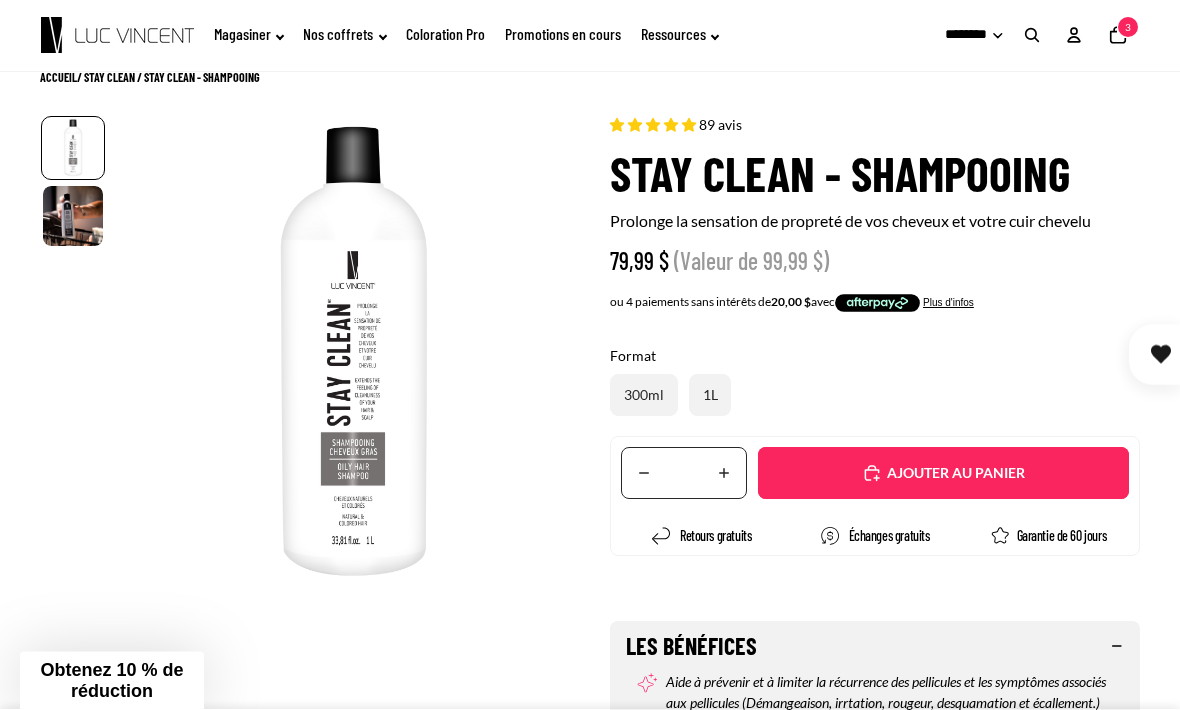 scroll, scrollTop: 0, scrollLeft: 0, axis: both 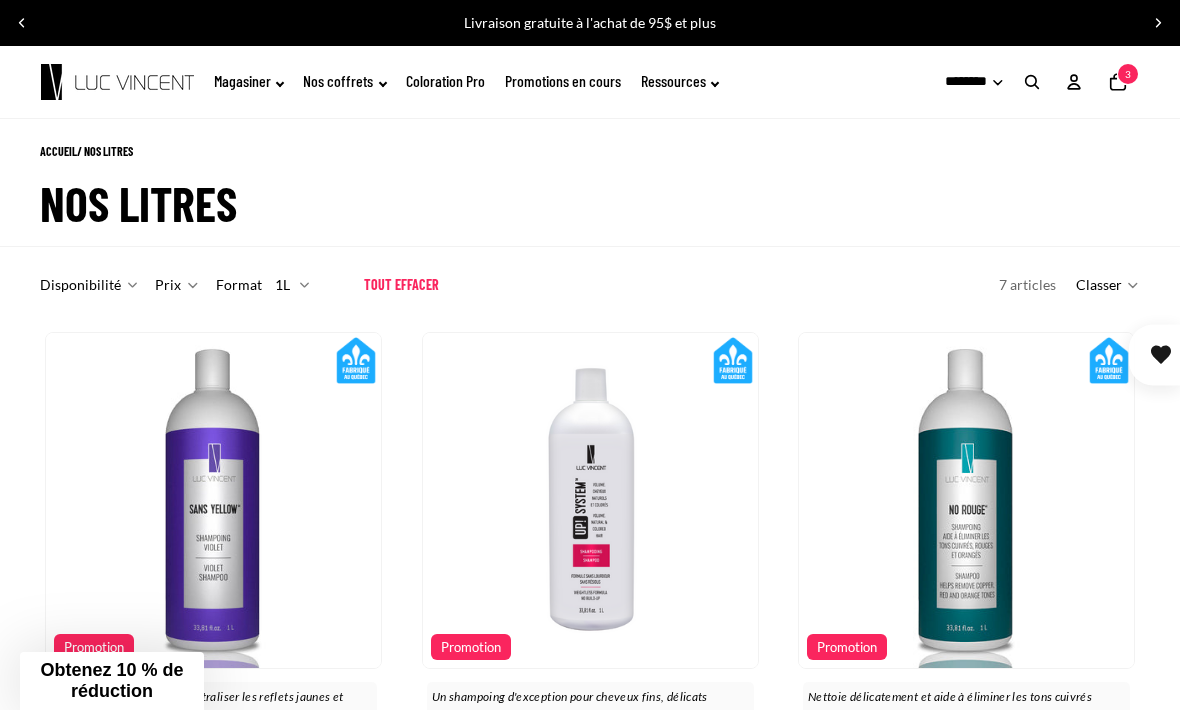 click 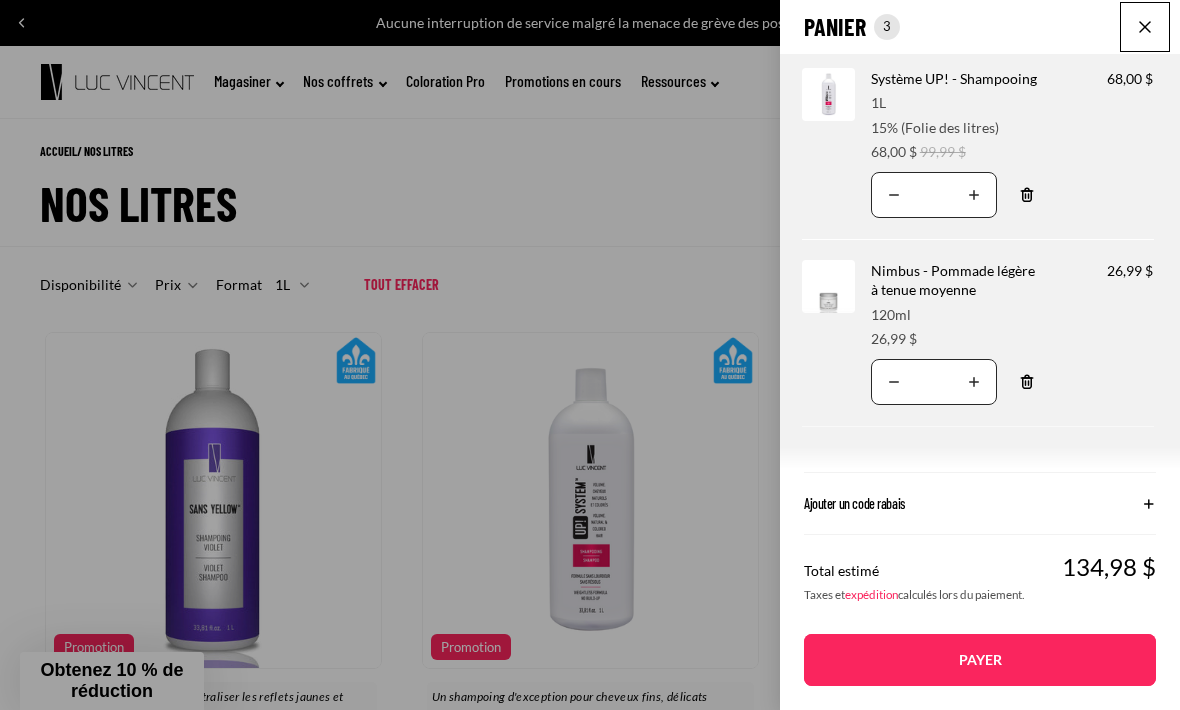 scroll, scrollTop: 0, scrollLeft: 0, axis: both 